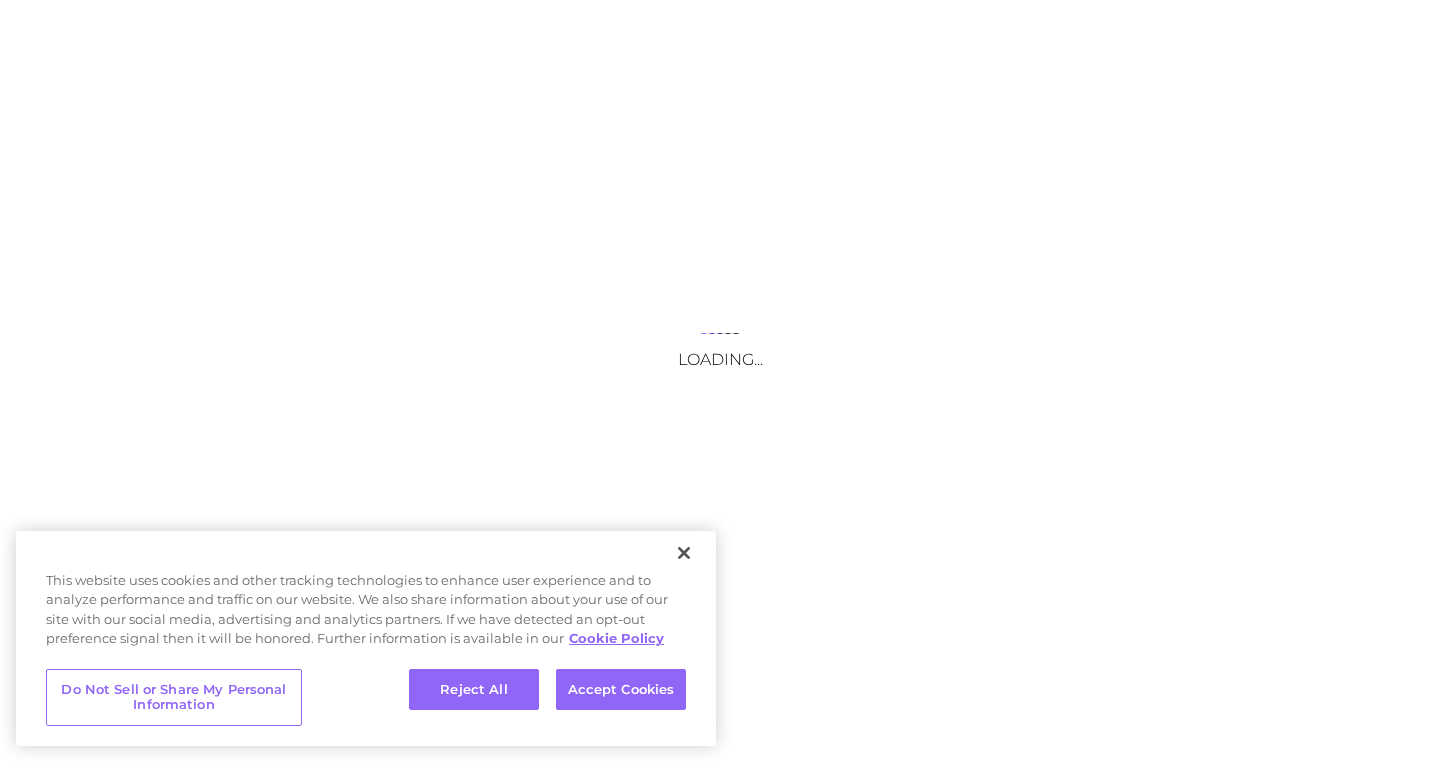 scroll, scrollTop: 0, scrollLeft: 0, axis: both 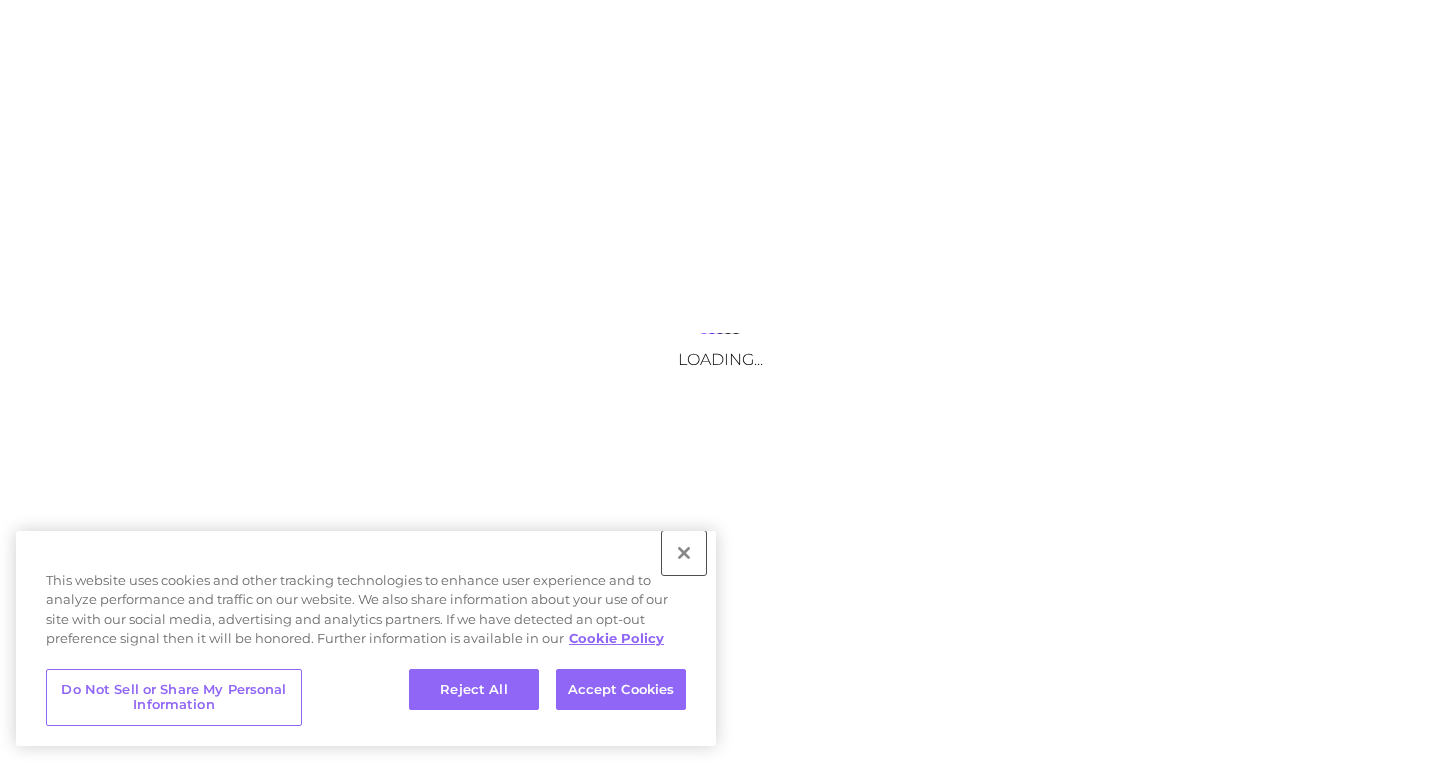 click at bounding box center (684, 553) 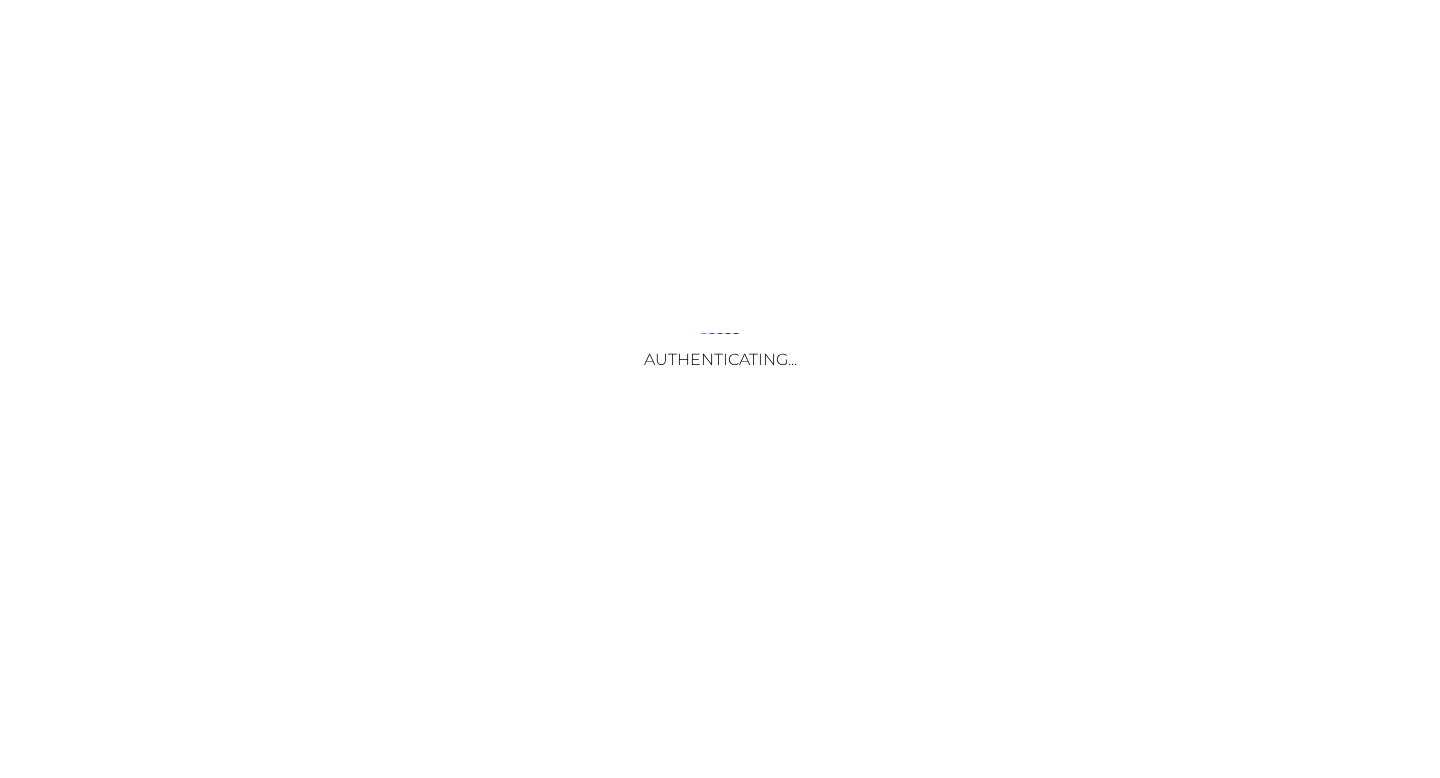 scroll, scrollTop: 0, scrollLeft: 0, axis: both 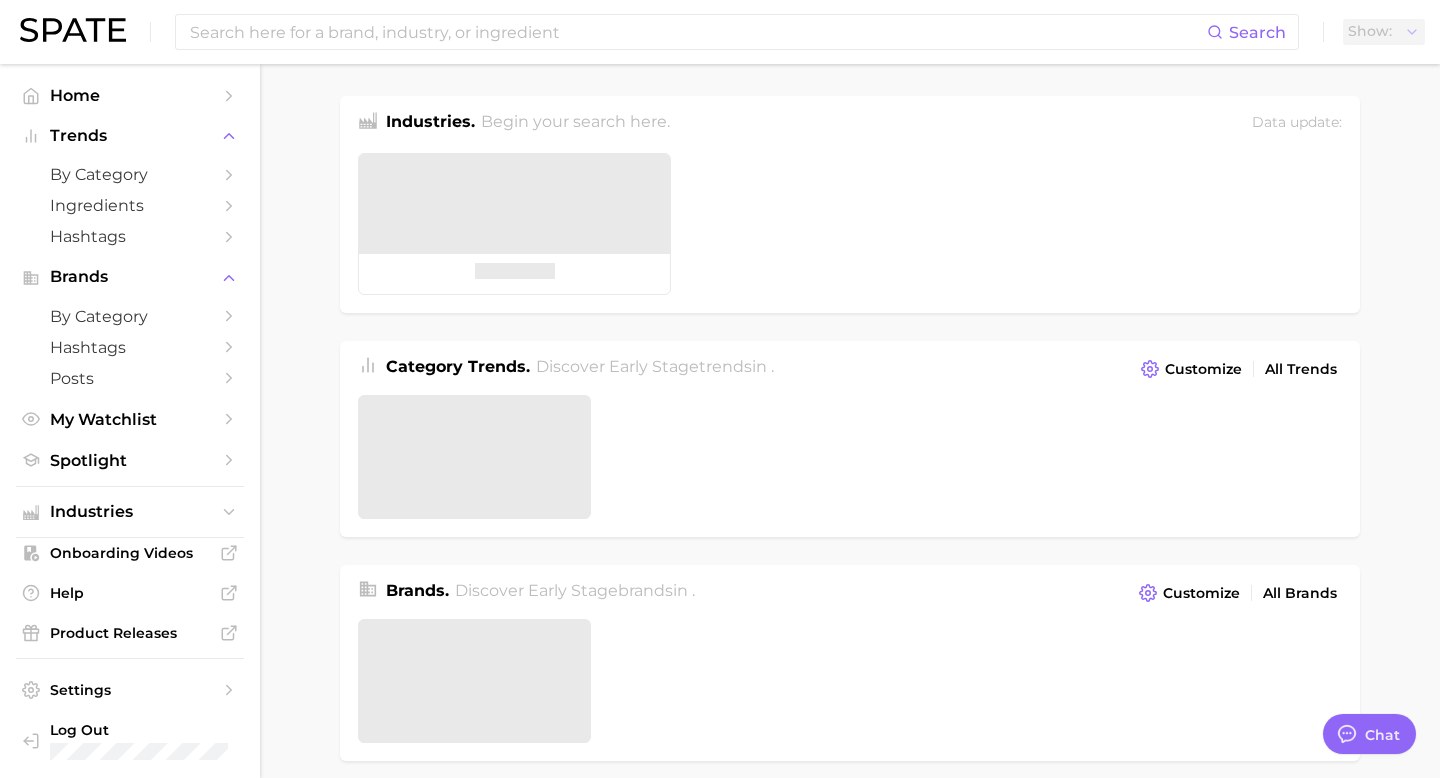 type on "x" 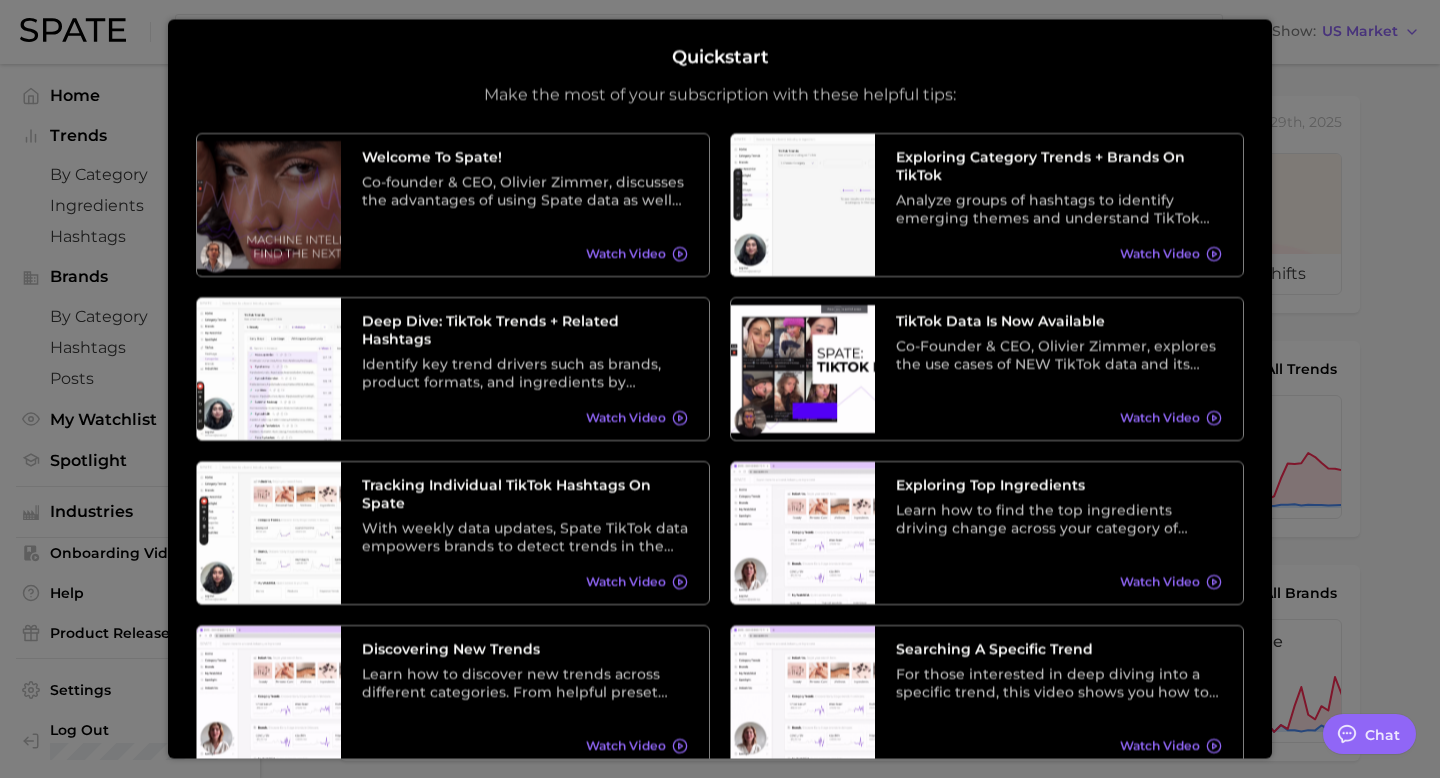 click at bounding box center [720, 797] 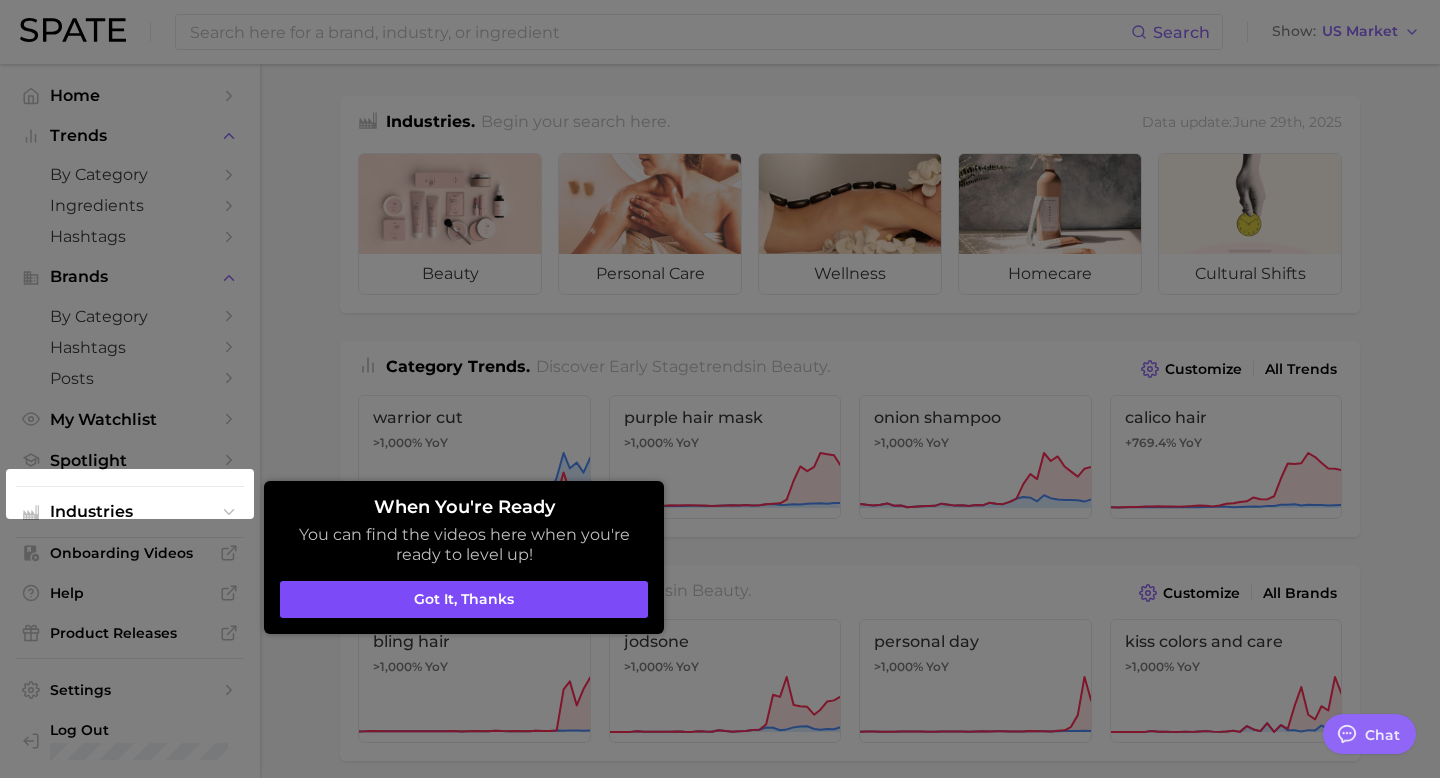 click on "Got it, thanks" at bounding box center (464, 600) 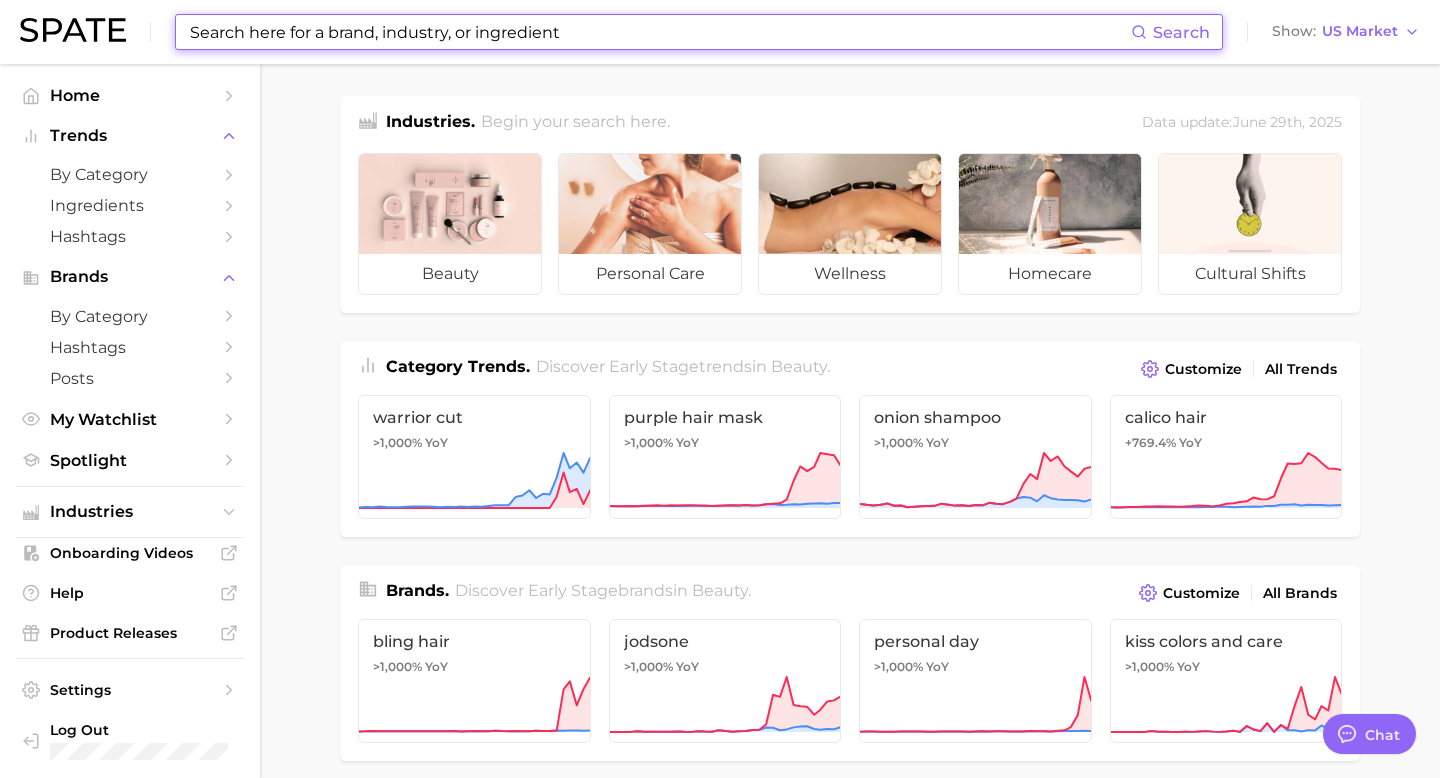 click at bounding box center [659, 32] 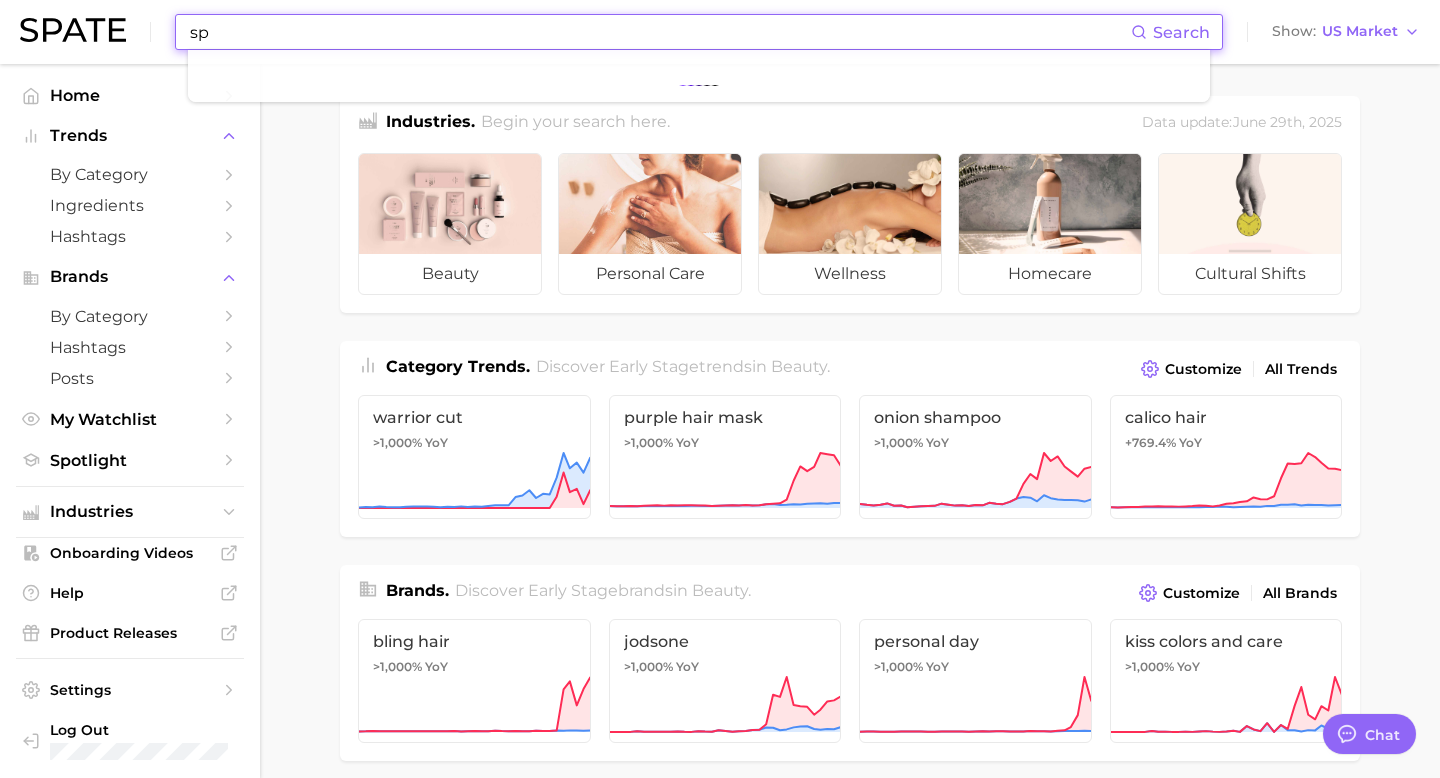 type on "s" 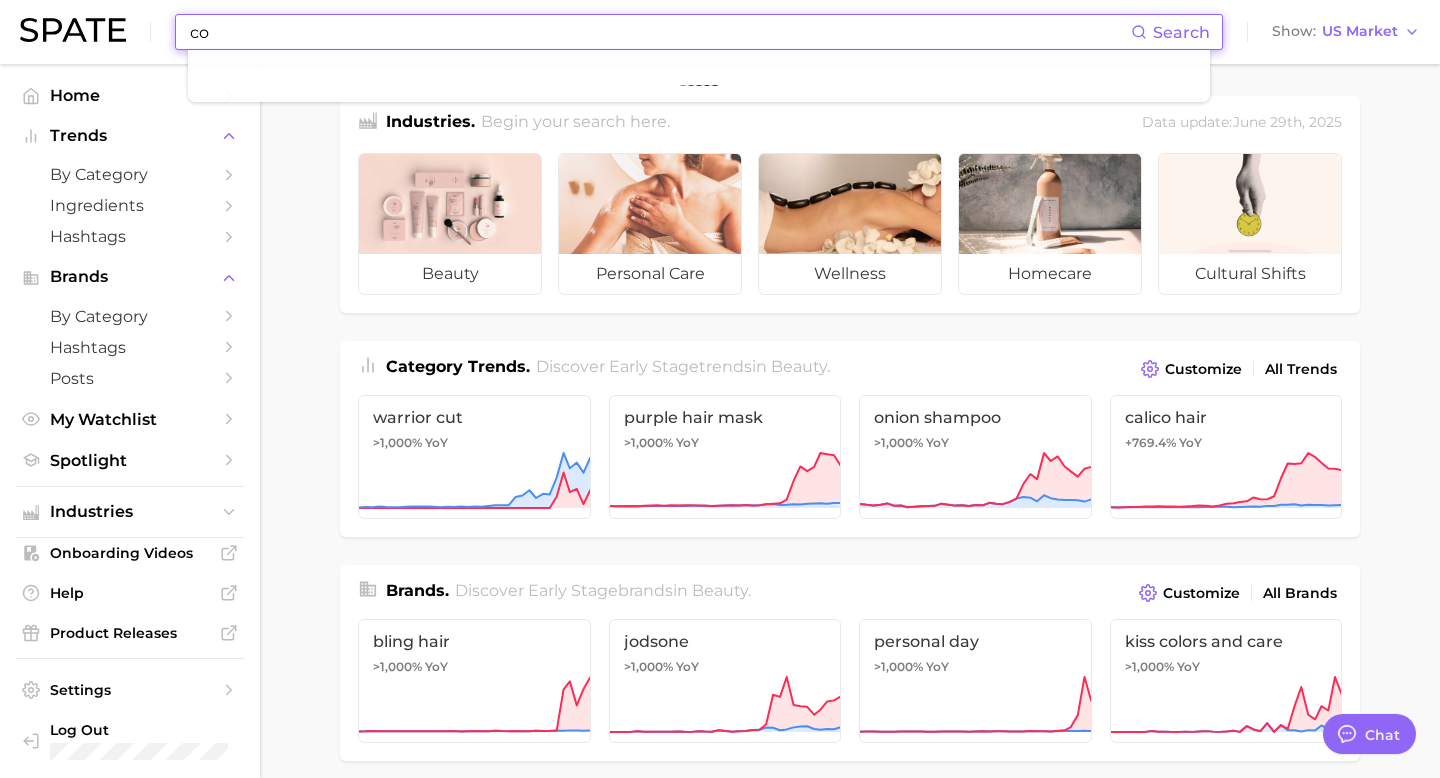 type on "c" 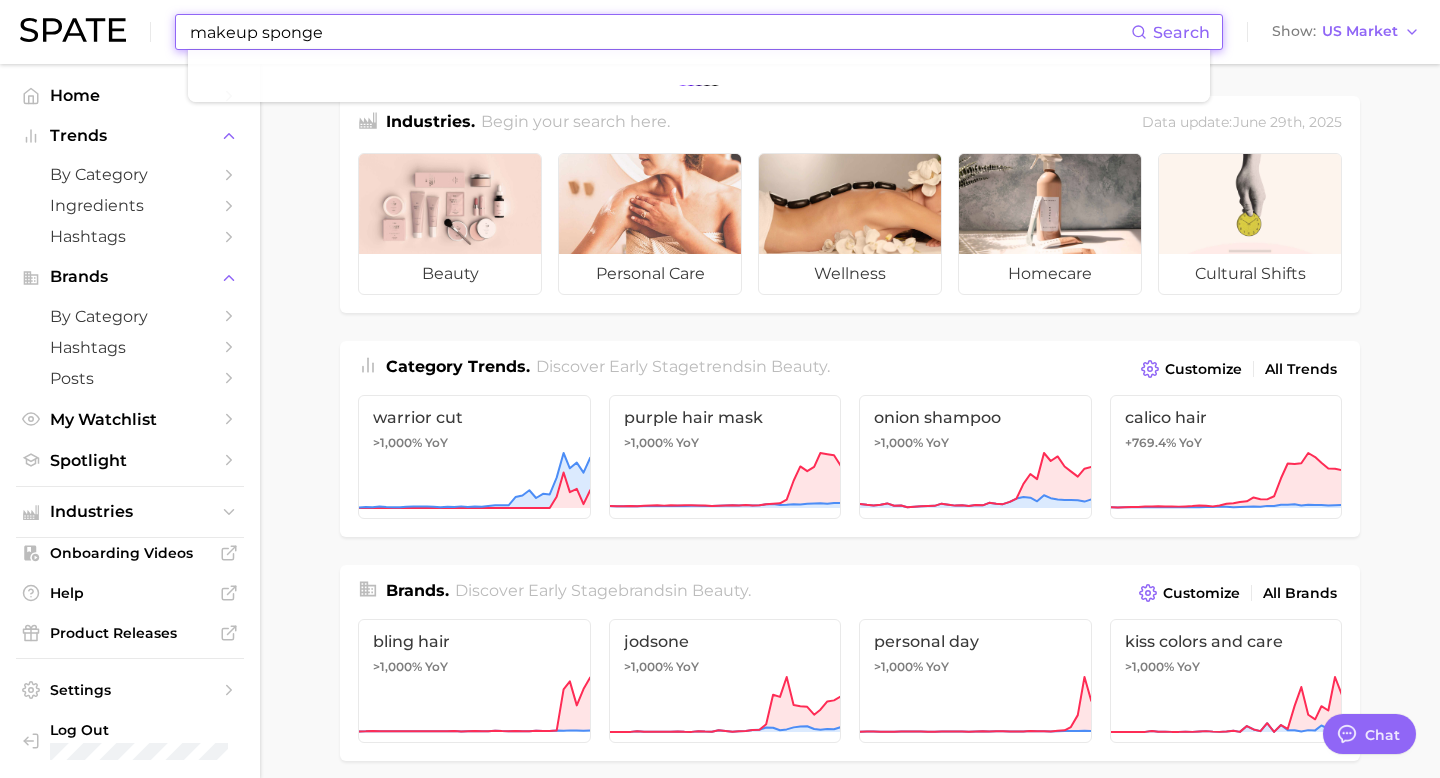 type on "makeup sponge" 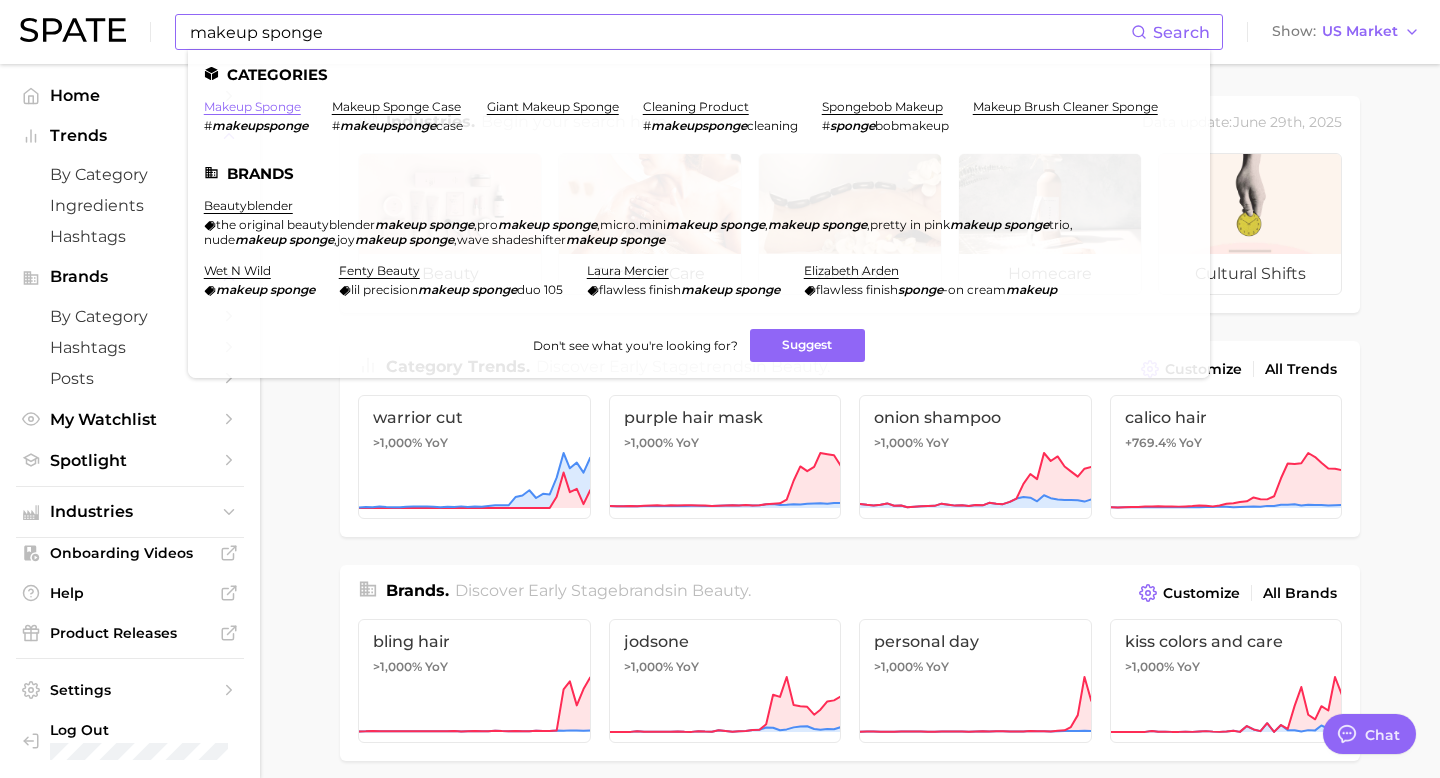 click on "makeup sponge" at bounding box center [252, 106] 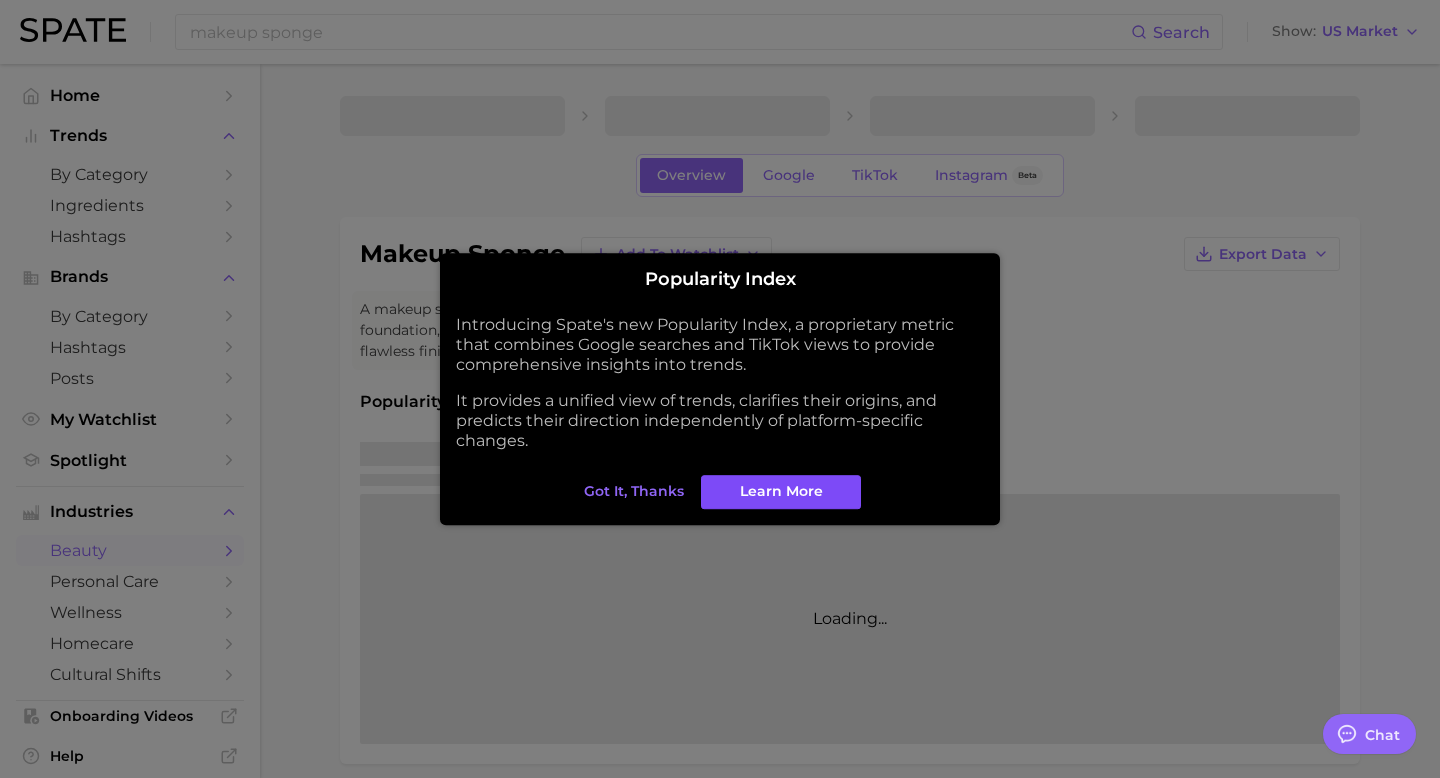 type on "x" 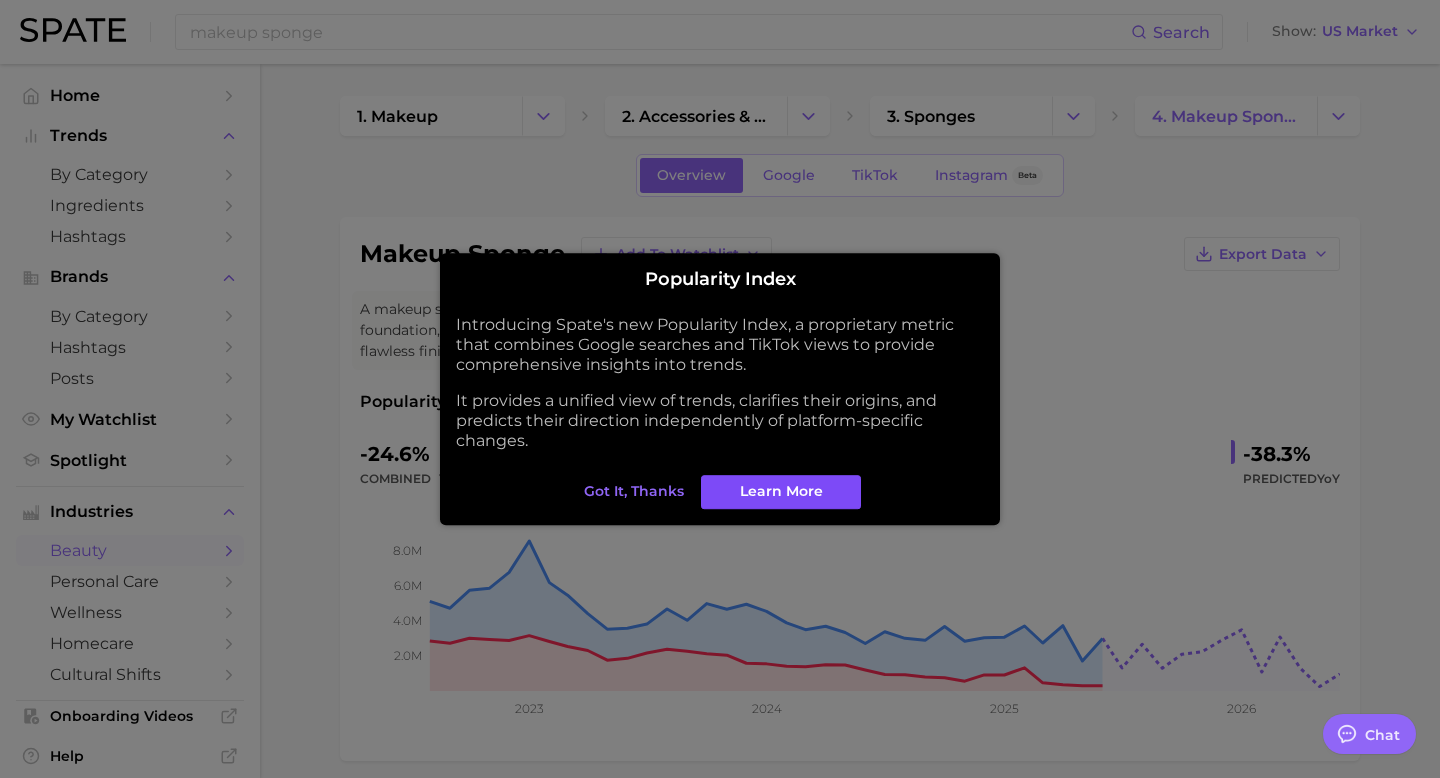 click on "Learn More" at bounding box center (781, 491) 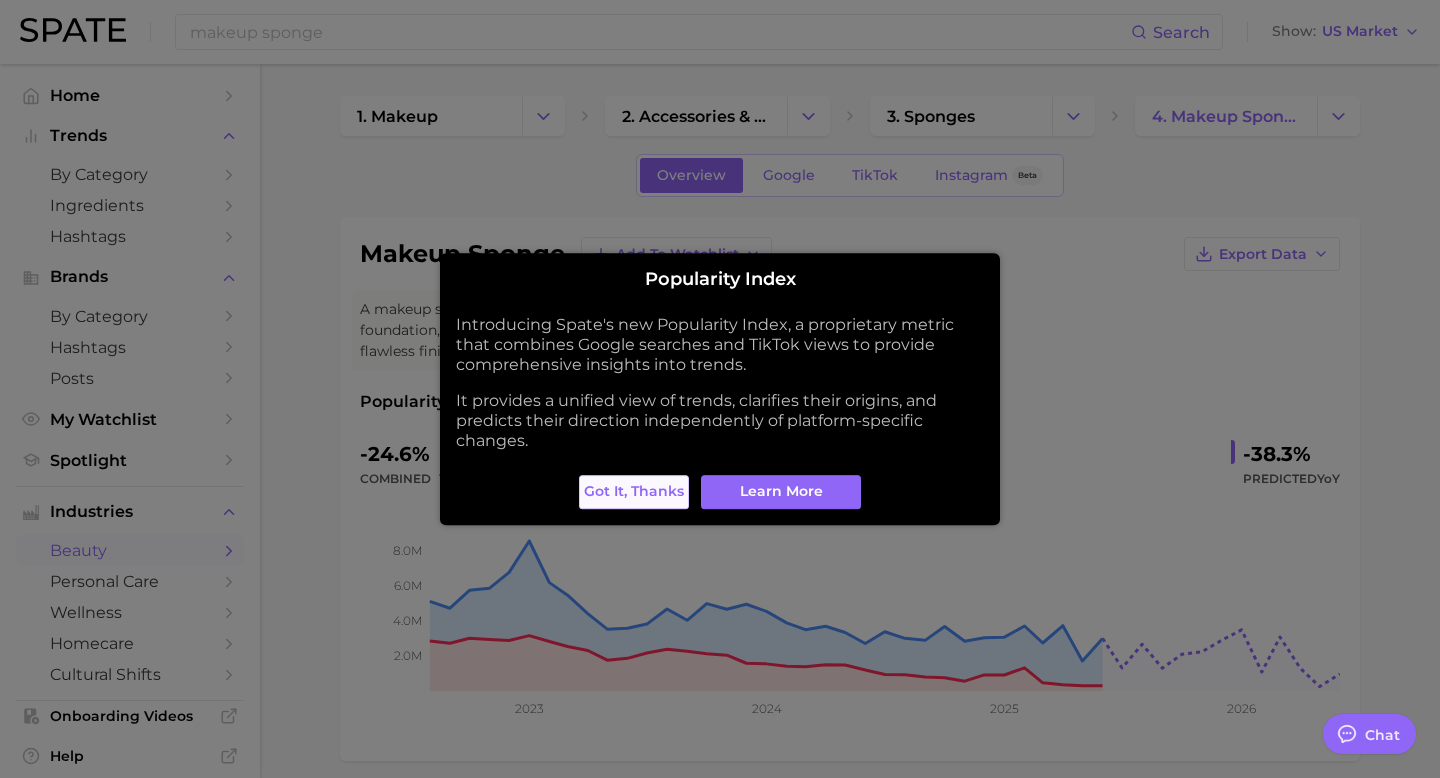 click on "Got it, thanks" at bounding box center [634, 491] 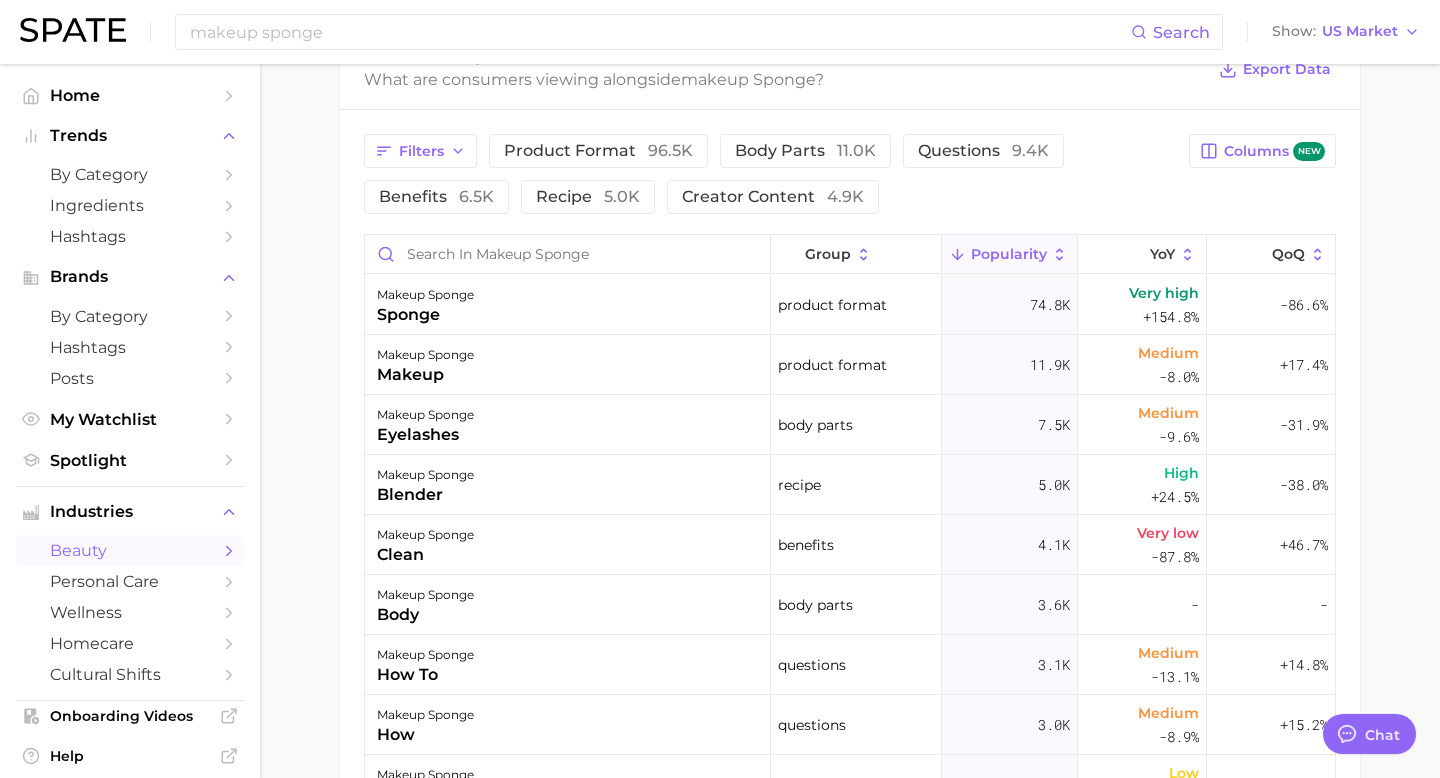 scroll, scrollTop: 1042, scrollLeft: 0, axis: vertical 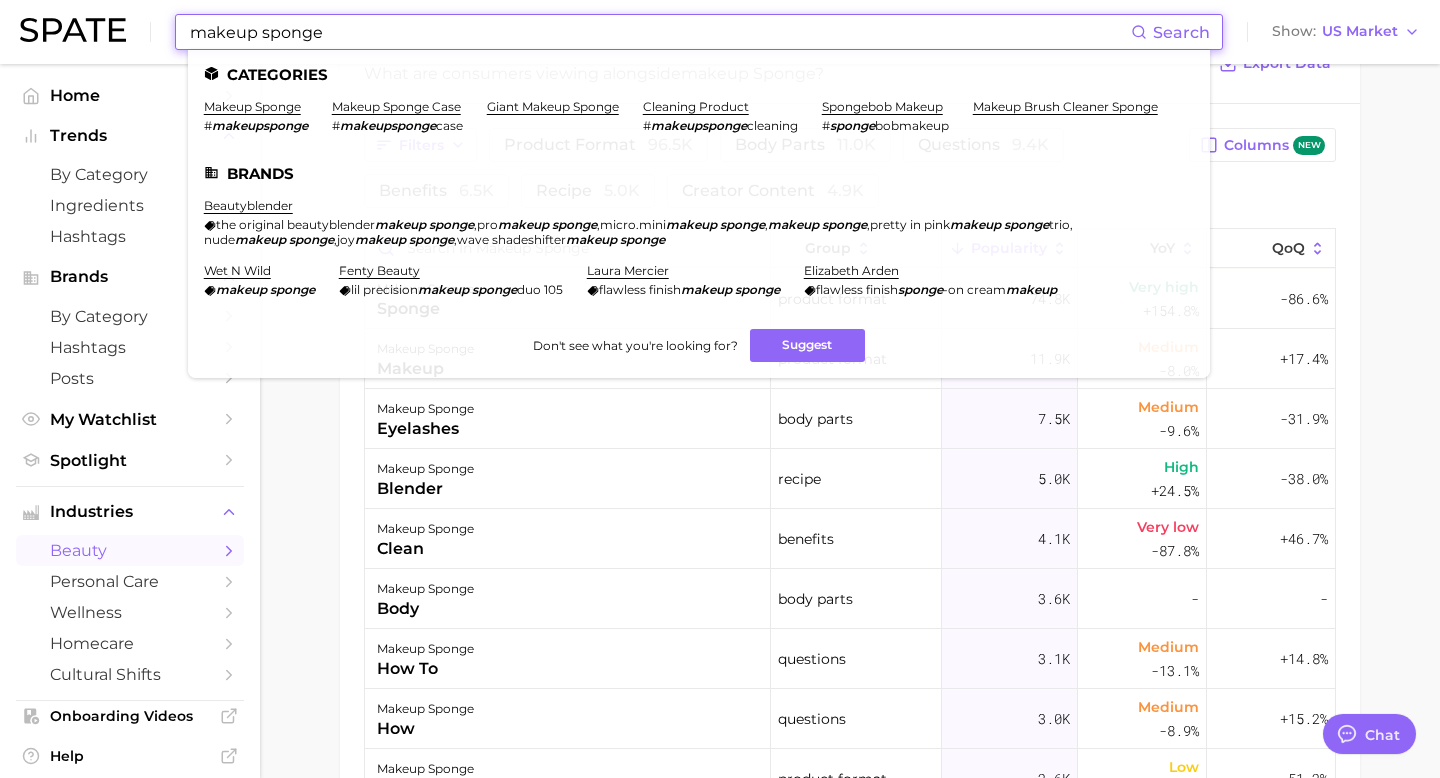 click on "makeup sponge" at bounding box center (659, 32) 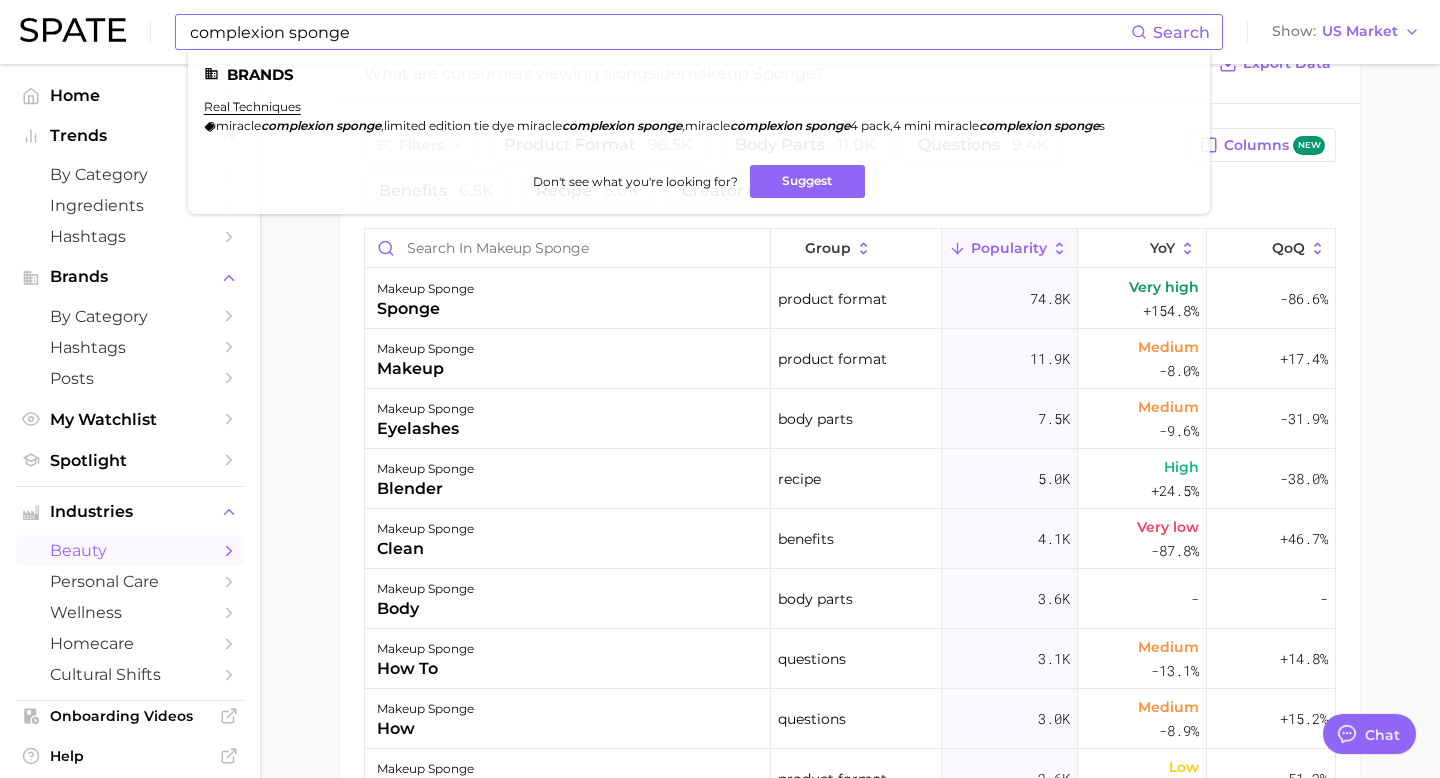 click on "Search" at bounding box center [1181, 32] 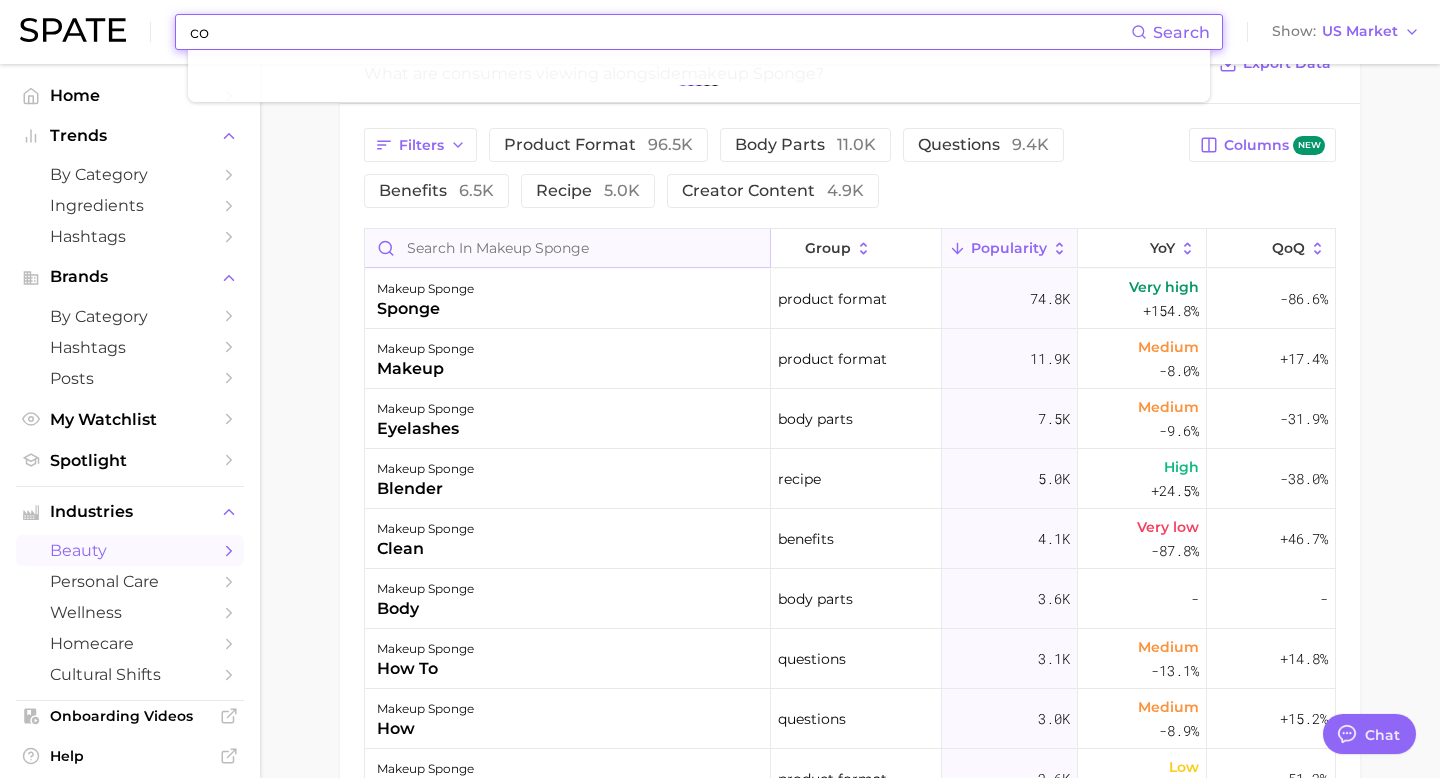 type on "c" 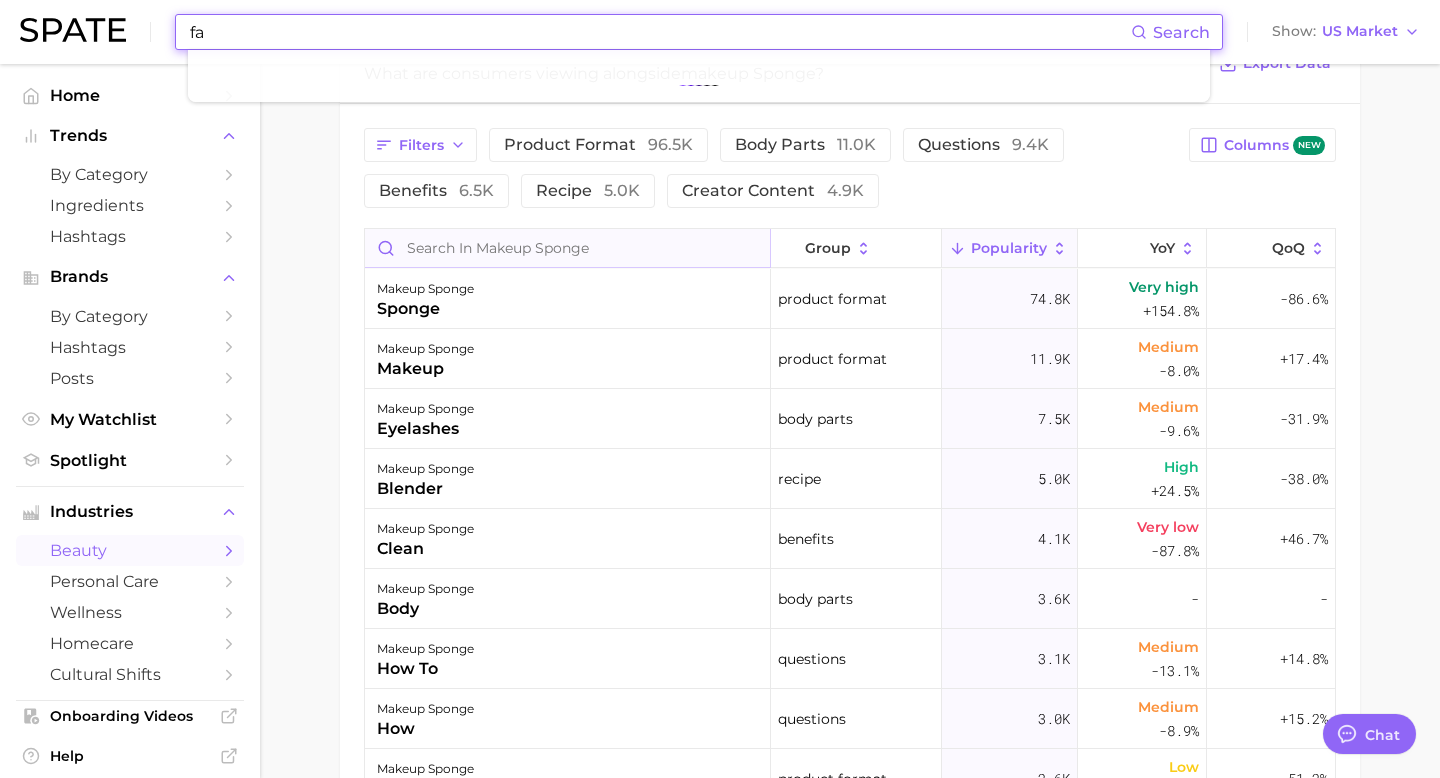 type on "f" 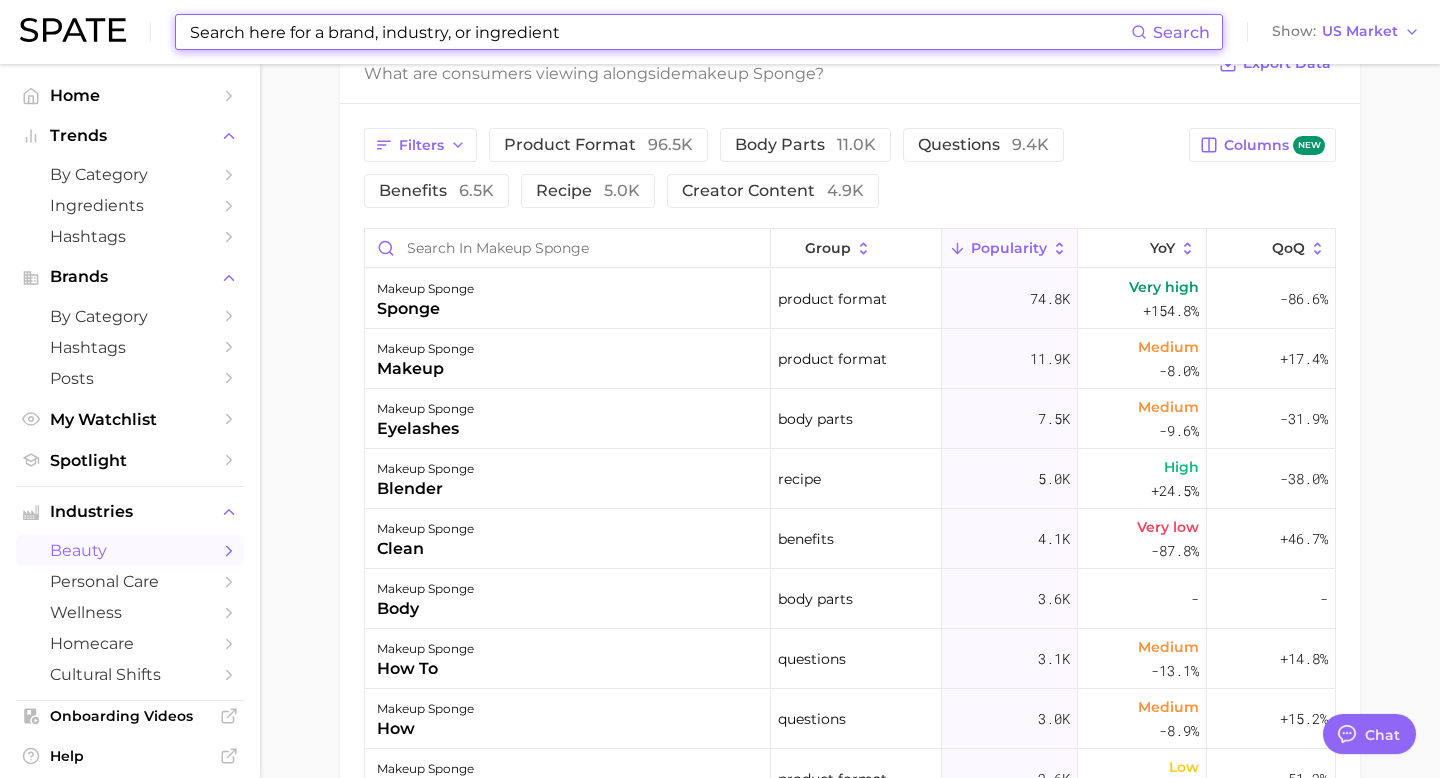 click on "A makeup sponge is a versatile beauty tool used for applying and blending foundation, concealer, and other liquid or cream makeup products for a flawless finish. Popularity sustained riser -24.6% combined YoY +2.0% GOOGLE YoY -59.5% TIKTOK YoY -38.3% Predicted  YoY 2.0m 4.0m 6.0m 8.0m 2023 2024 2025 2026 How big is this trend? Medium Popularity 3.1m avg.  monthly popularity Which platform is most popular? Google 76.8% popularity share How similar is this trend across platforms? Low Convergence 30.6% pop.  convergence Will it last? Uncertain -38.3% pop.  predicted growth related categories brands Related Categories 1465  total What are consumers viewing alongside  makeup sponge ? Export Data Filters product format   96.5k body parts   11.0k questions   9.4k benefits   6.5k recipe   5.0k creator content   4.9k Columns new group Popularity YoY QoQ makeup sponge 74.8k" at bounding box center (850, 76) 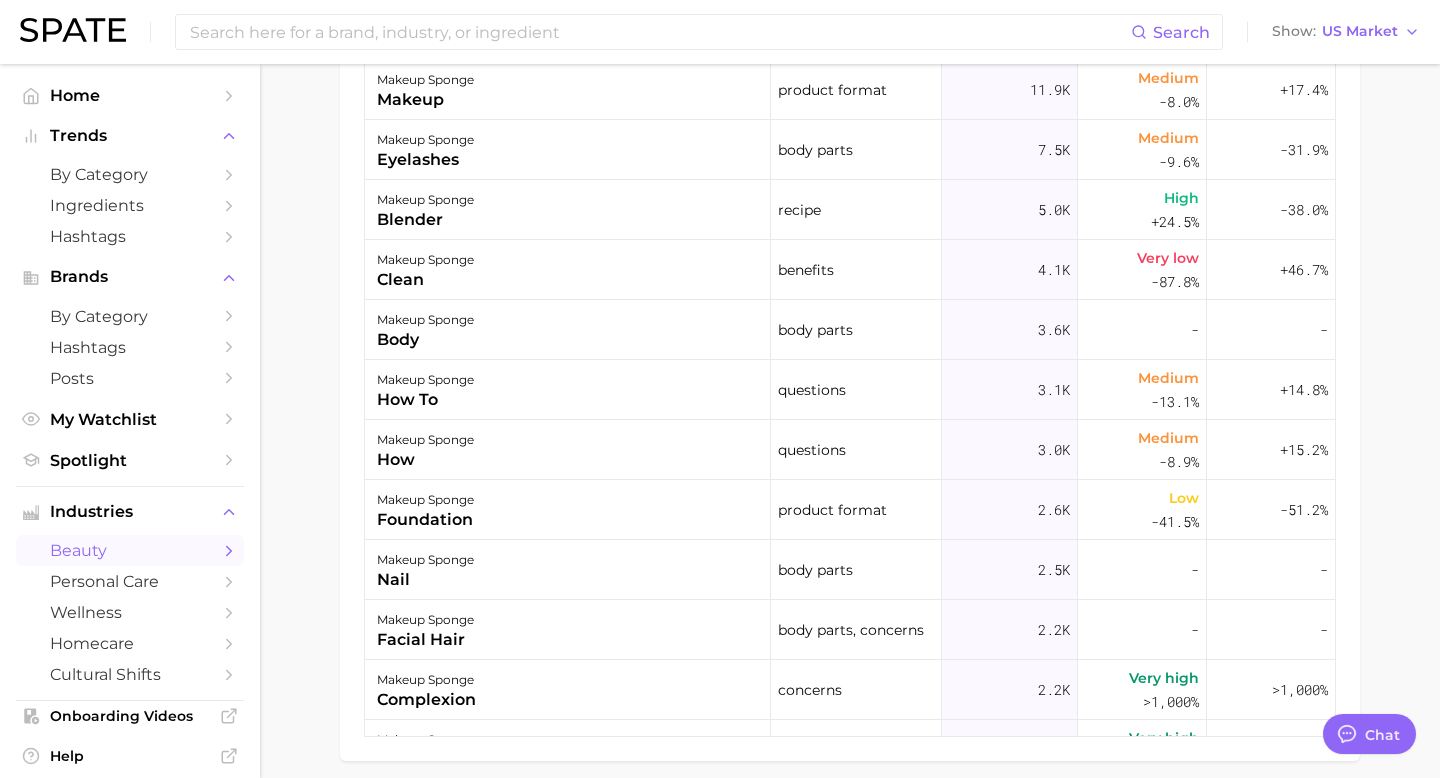 scroll, scrollTop: 1395, scrollLeft: 0, axis: vertical 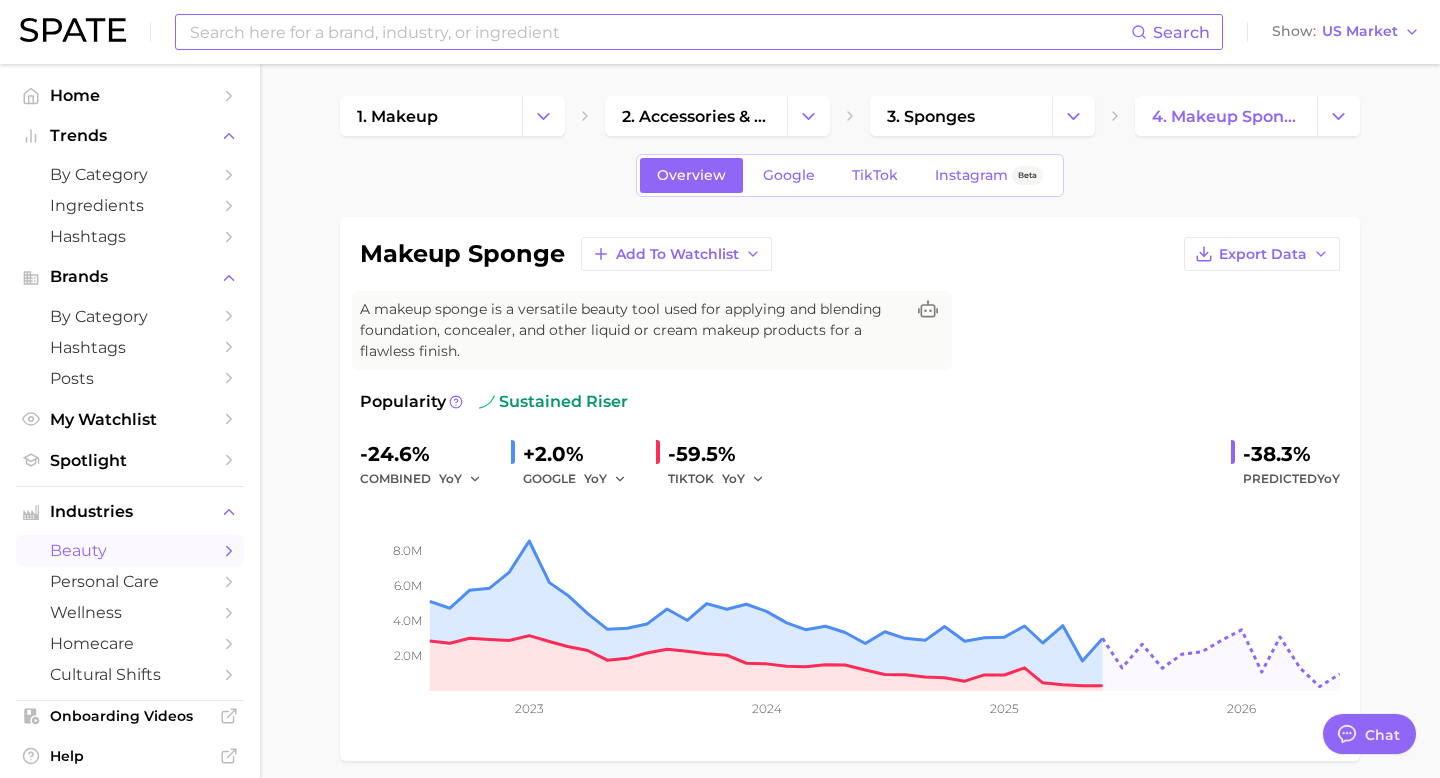 click at bounding box center (659, 32) 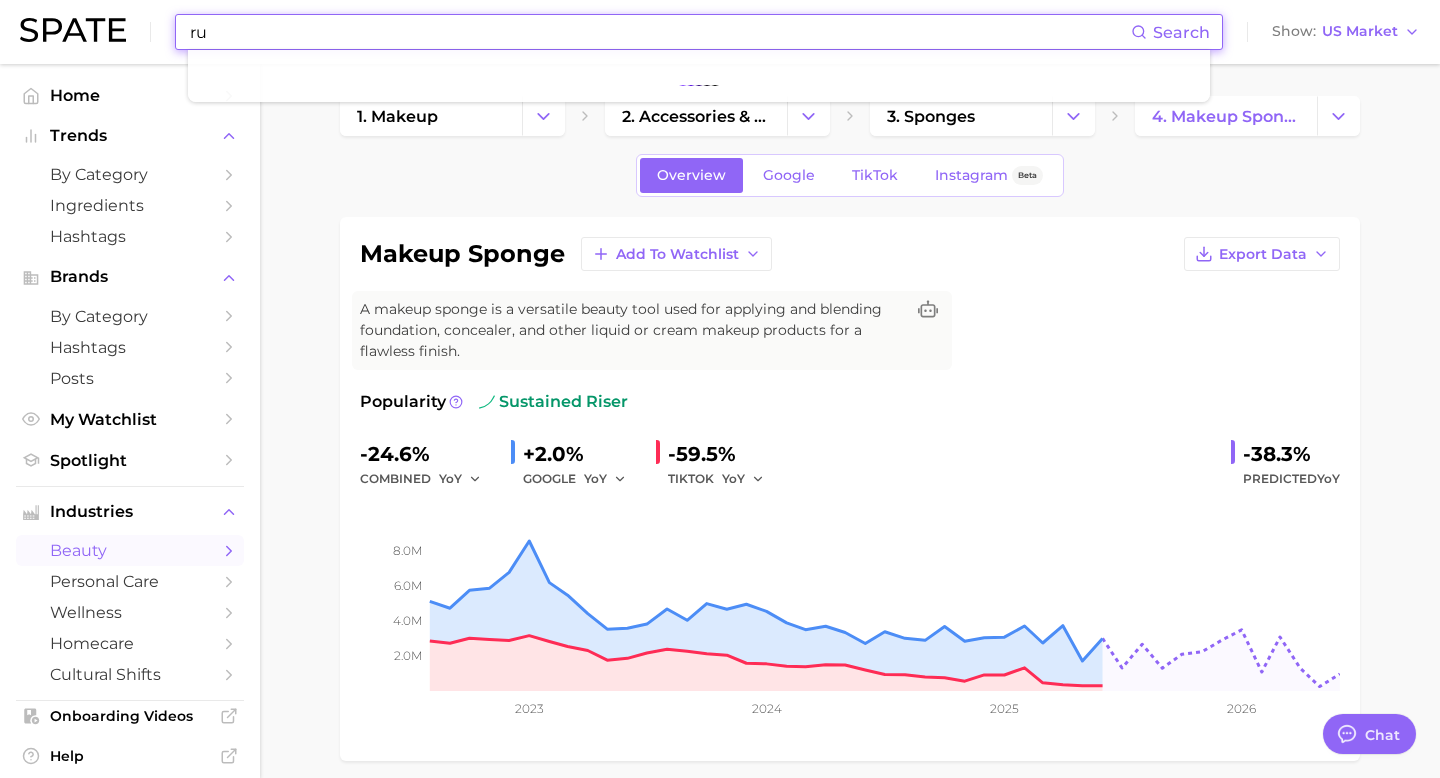 type on "r" 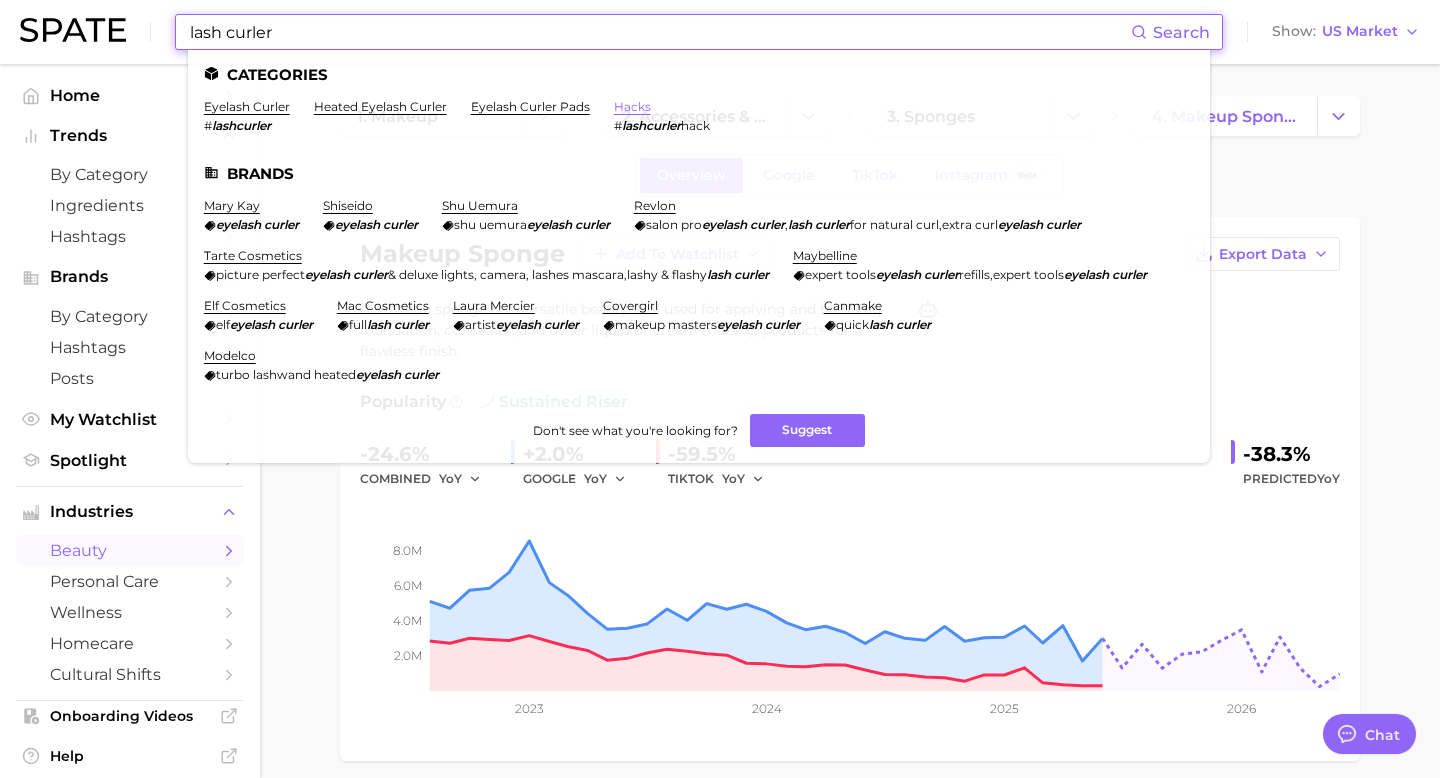 type on "lash curler" 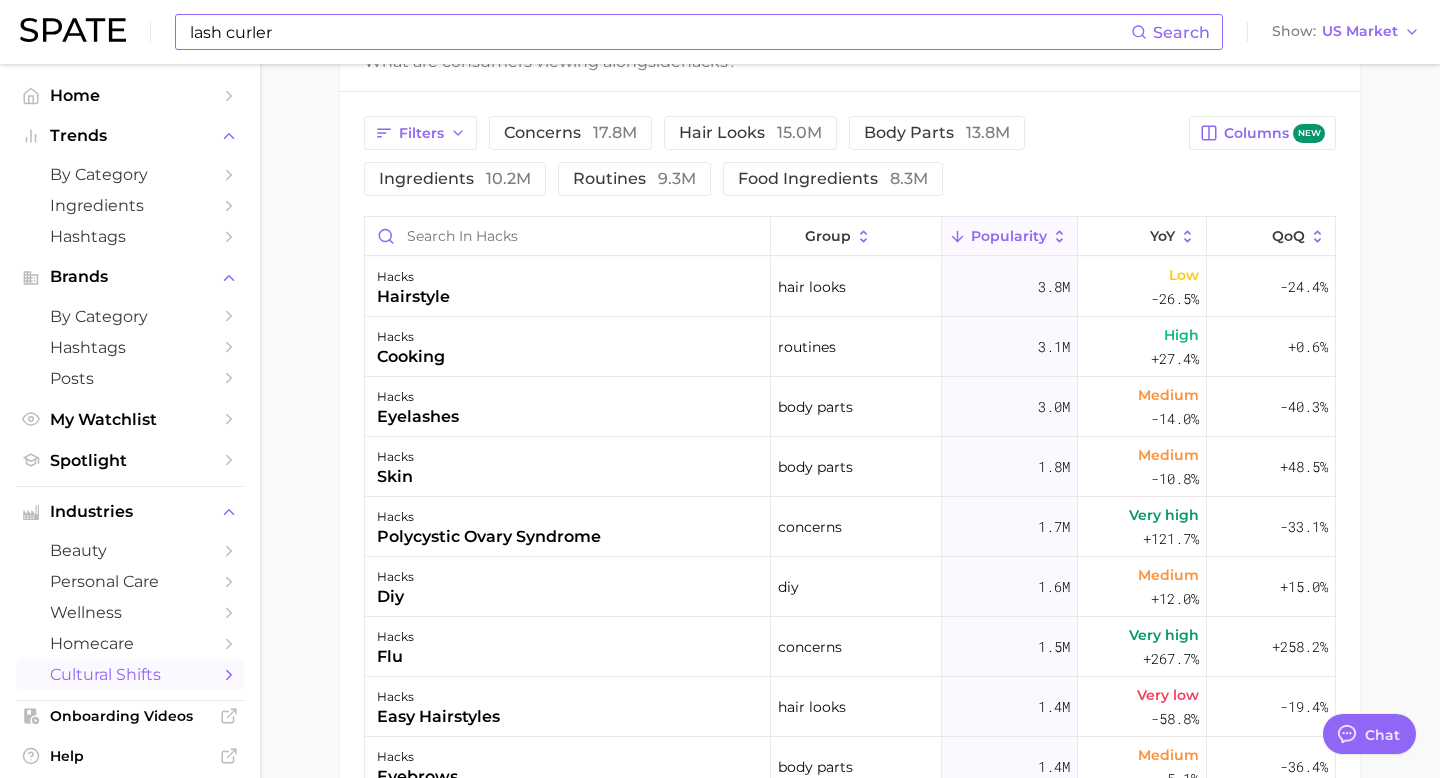 scroll, scrollTop: 1057, scrollLeft: 0, axis: vertical 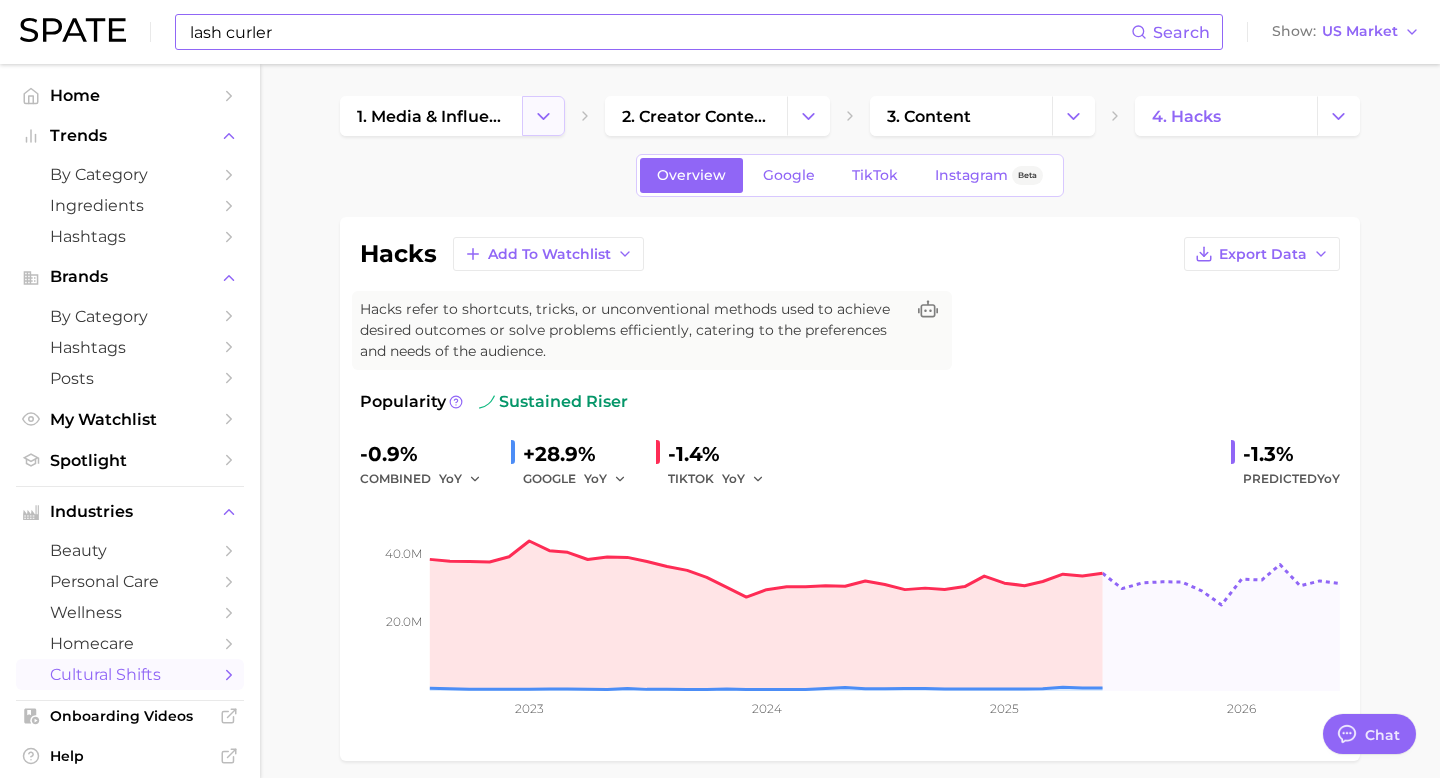 click 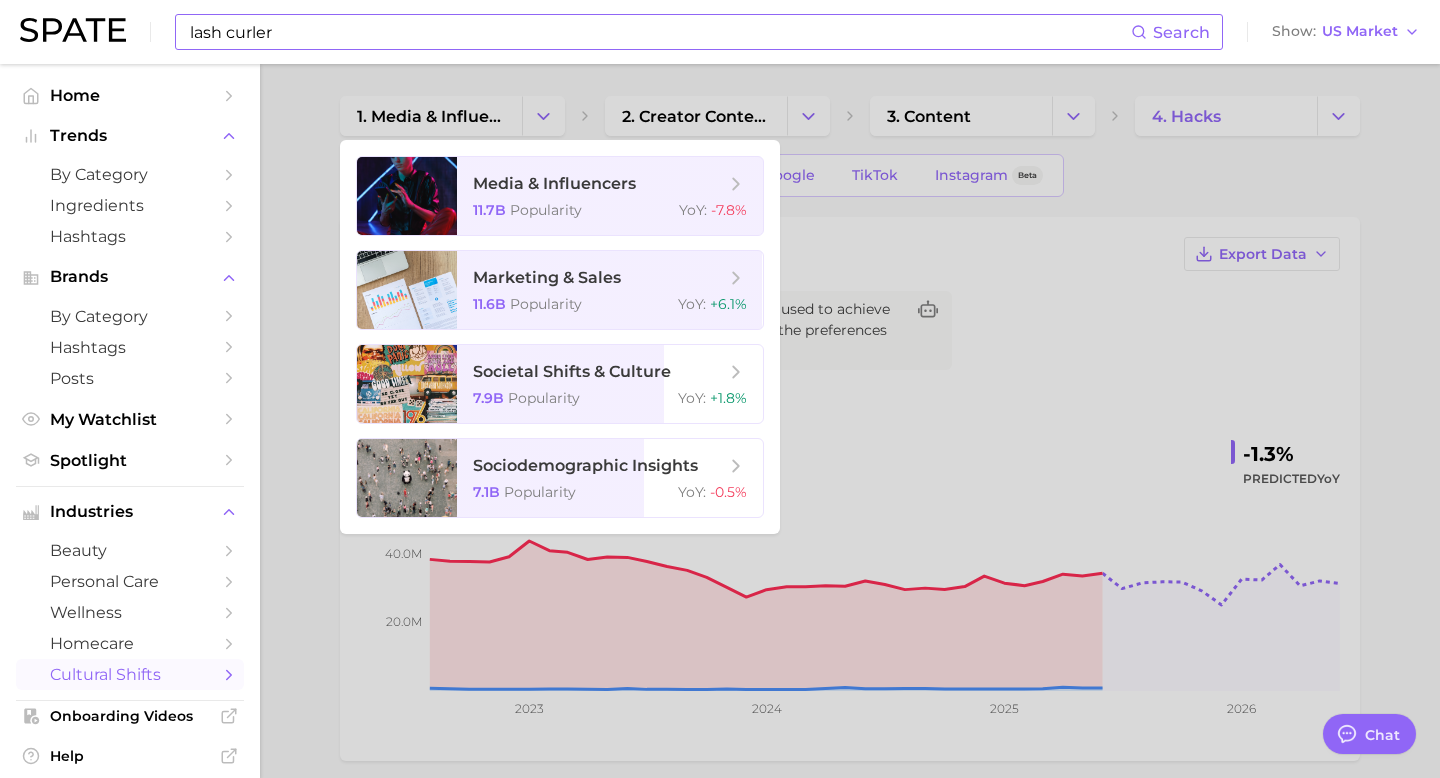 click at bounding box center [720, 389] 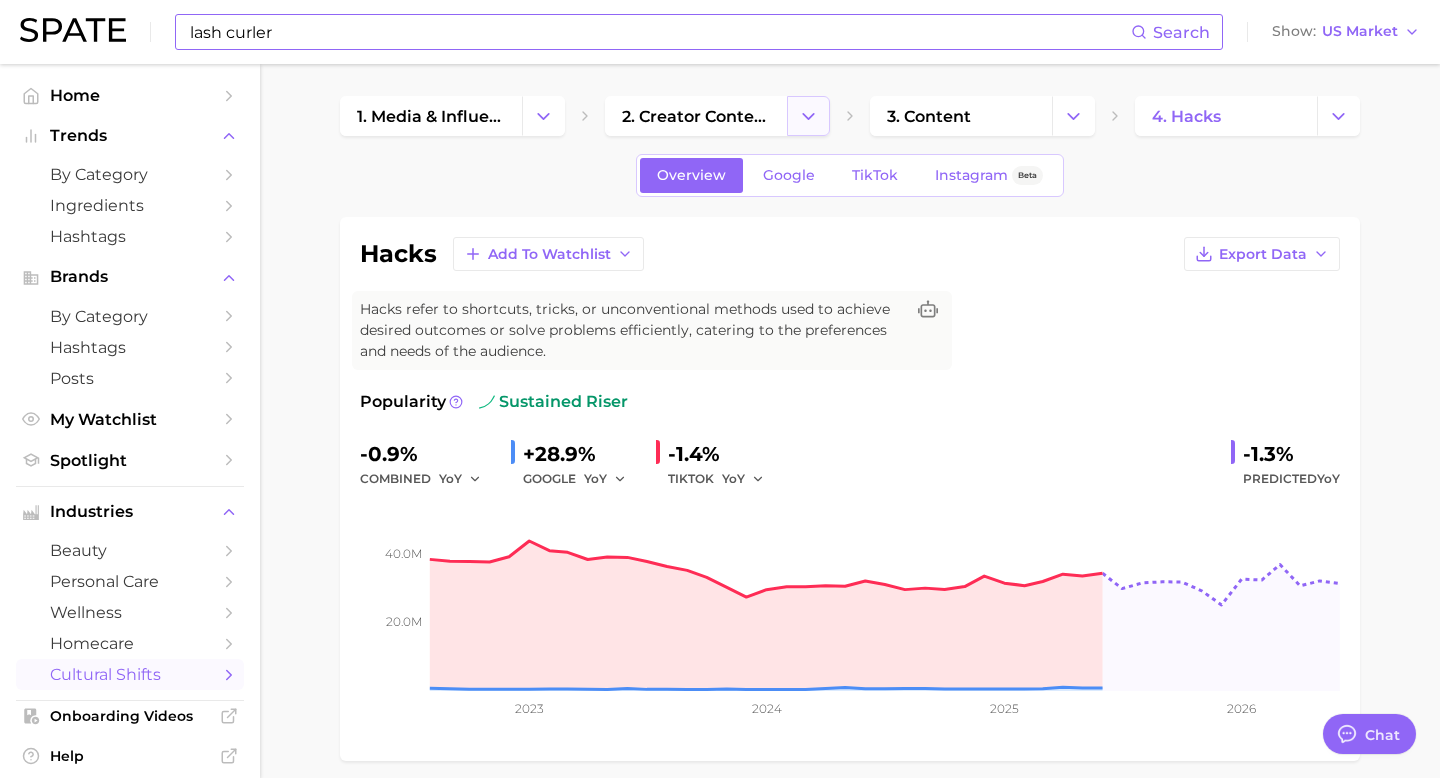 click at bounding box center [808, 116] 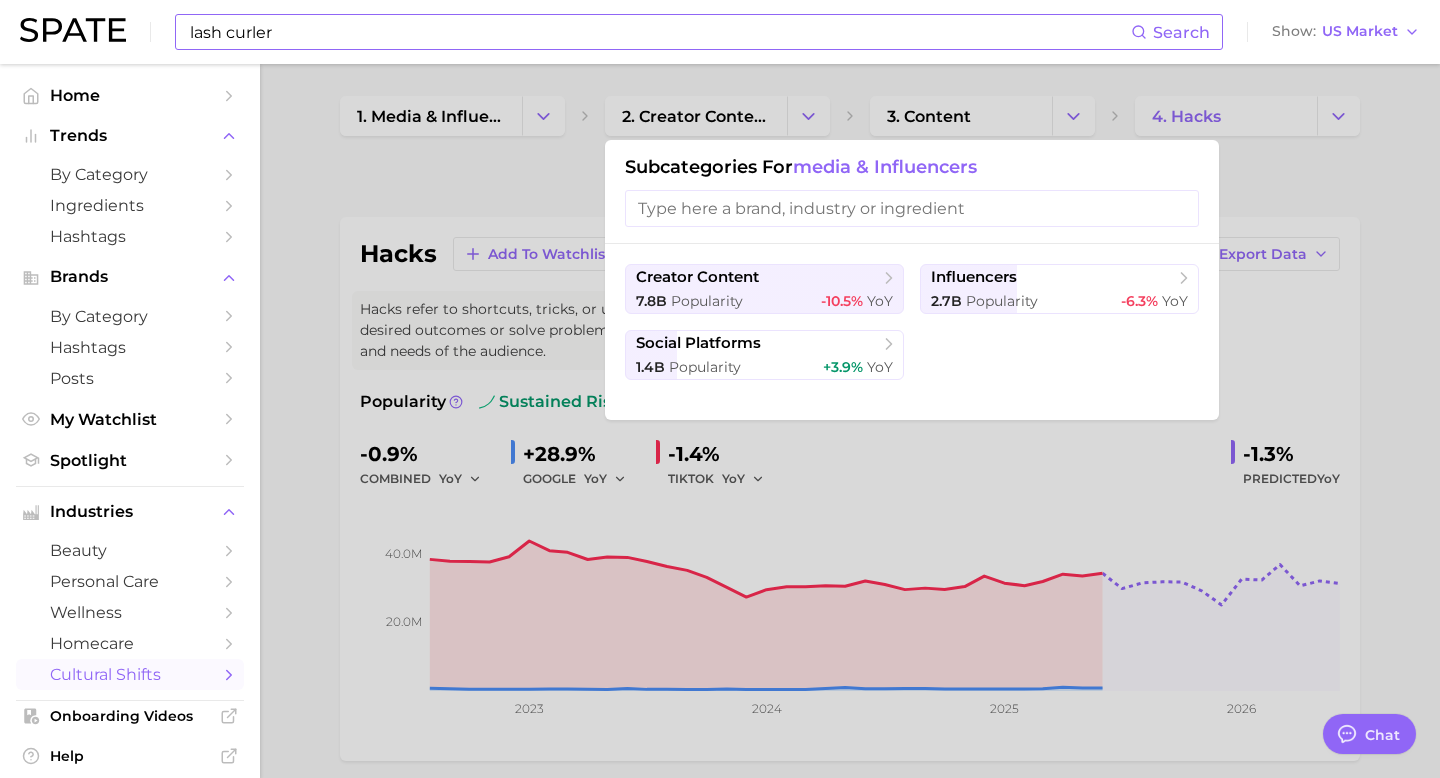 click at bounding box center [720, 389] 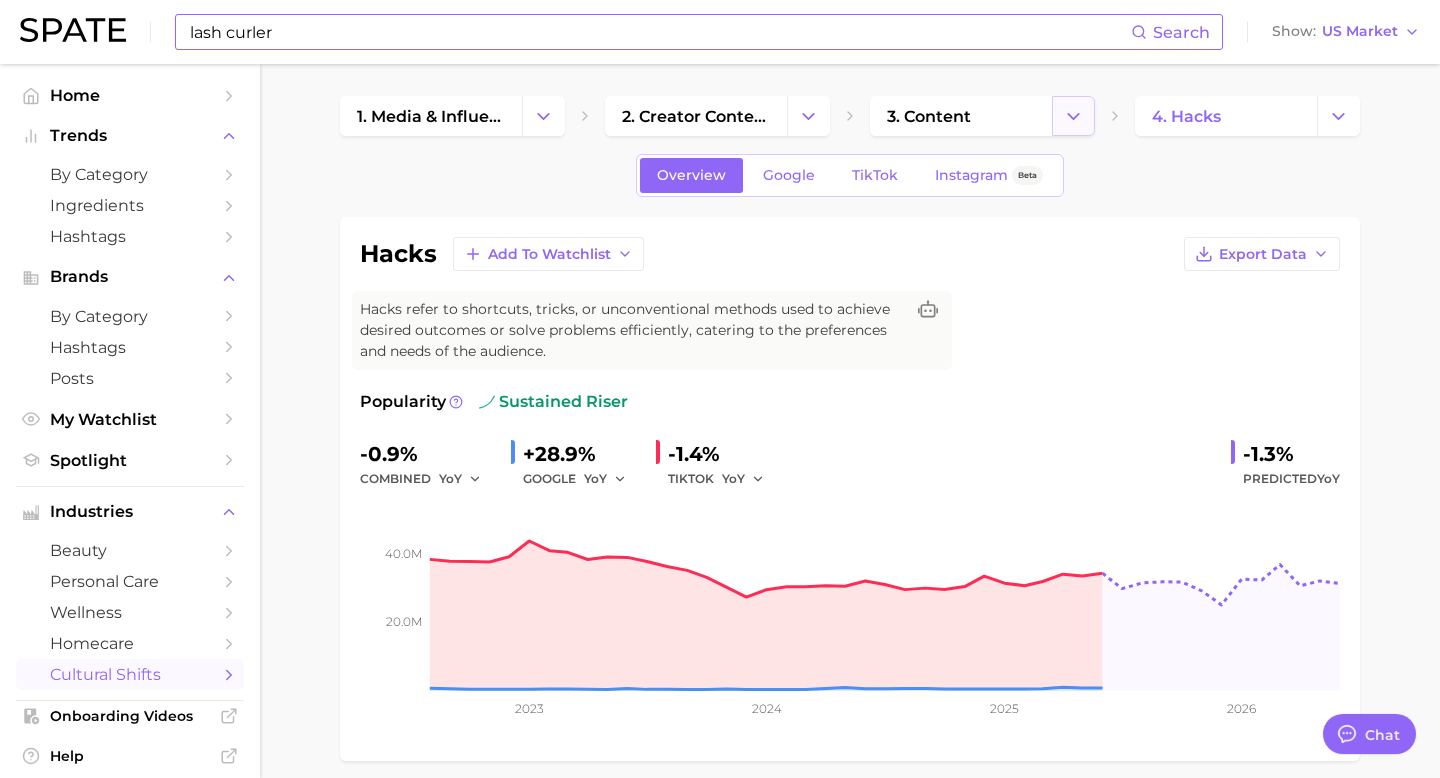 click 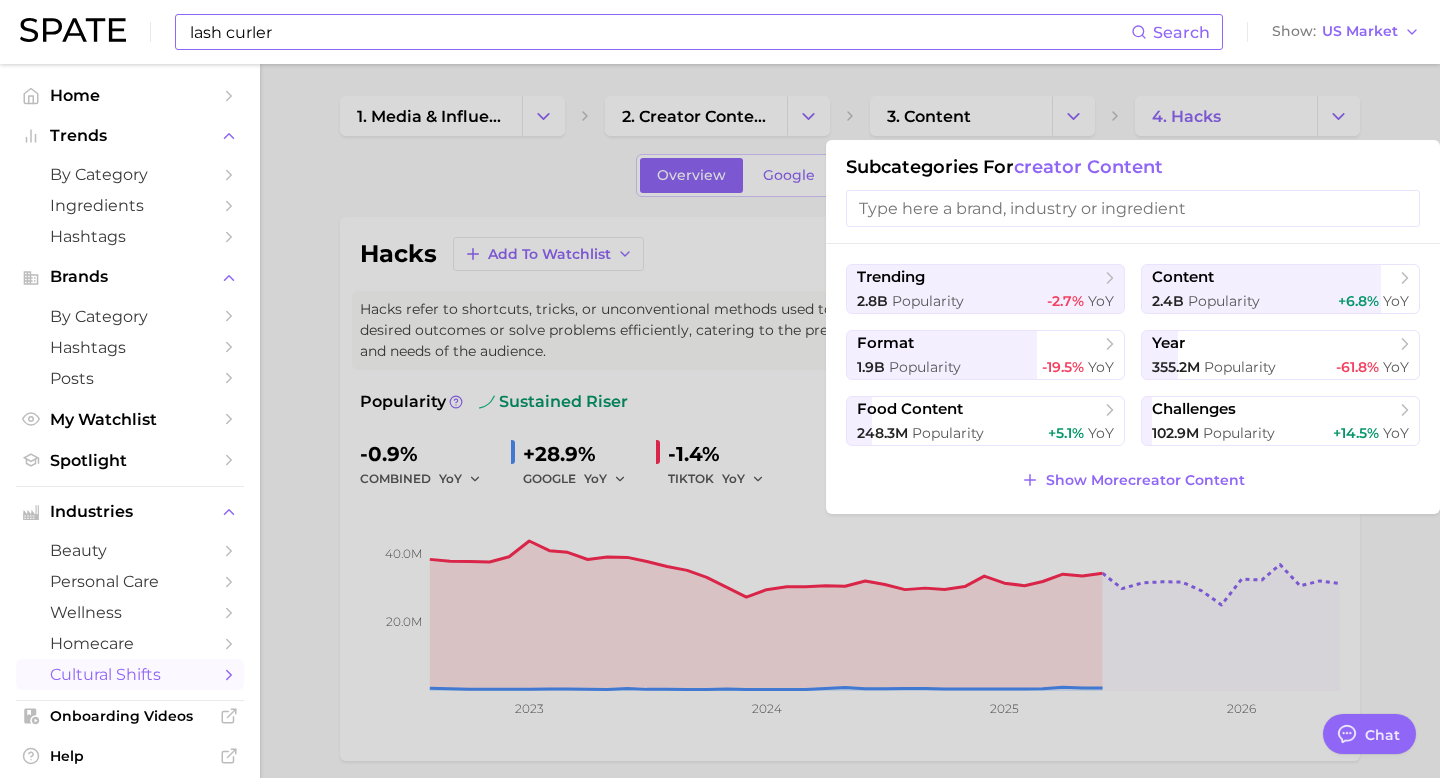 click at bounding box center [720, 389] 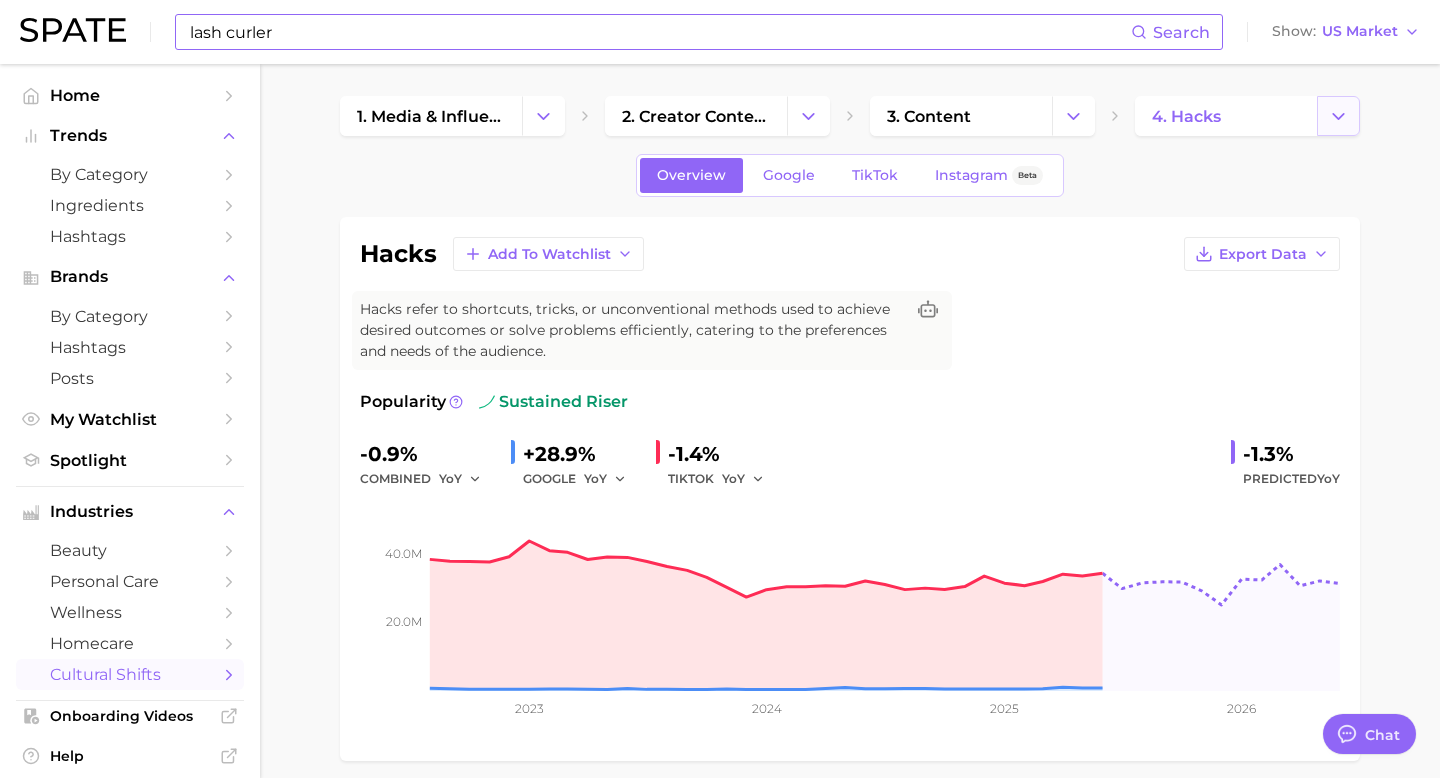 click 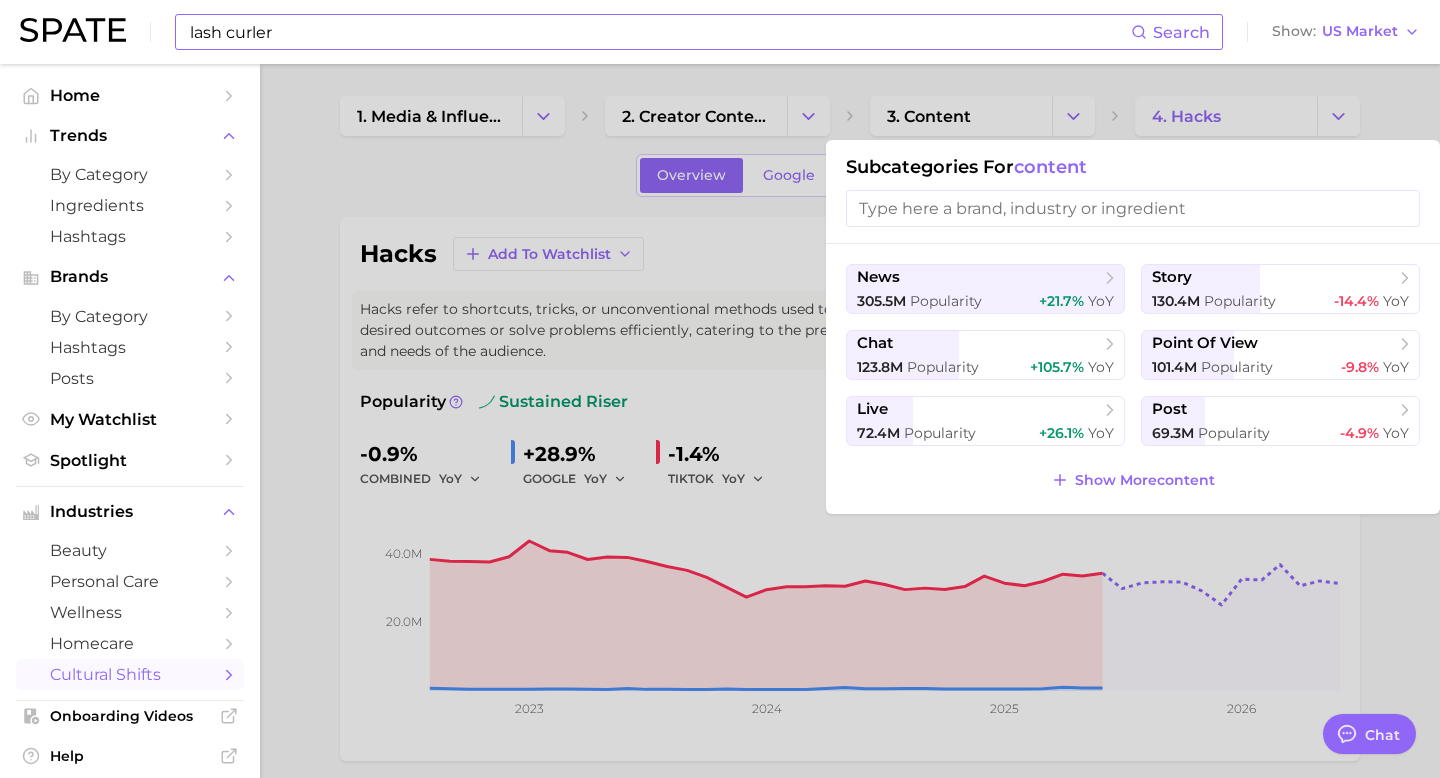 click at bounding box center (720, 389) 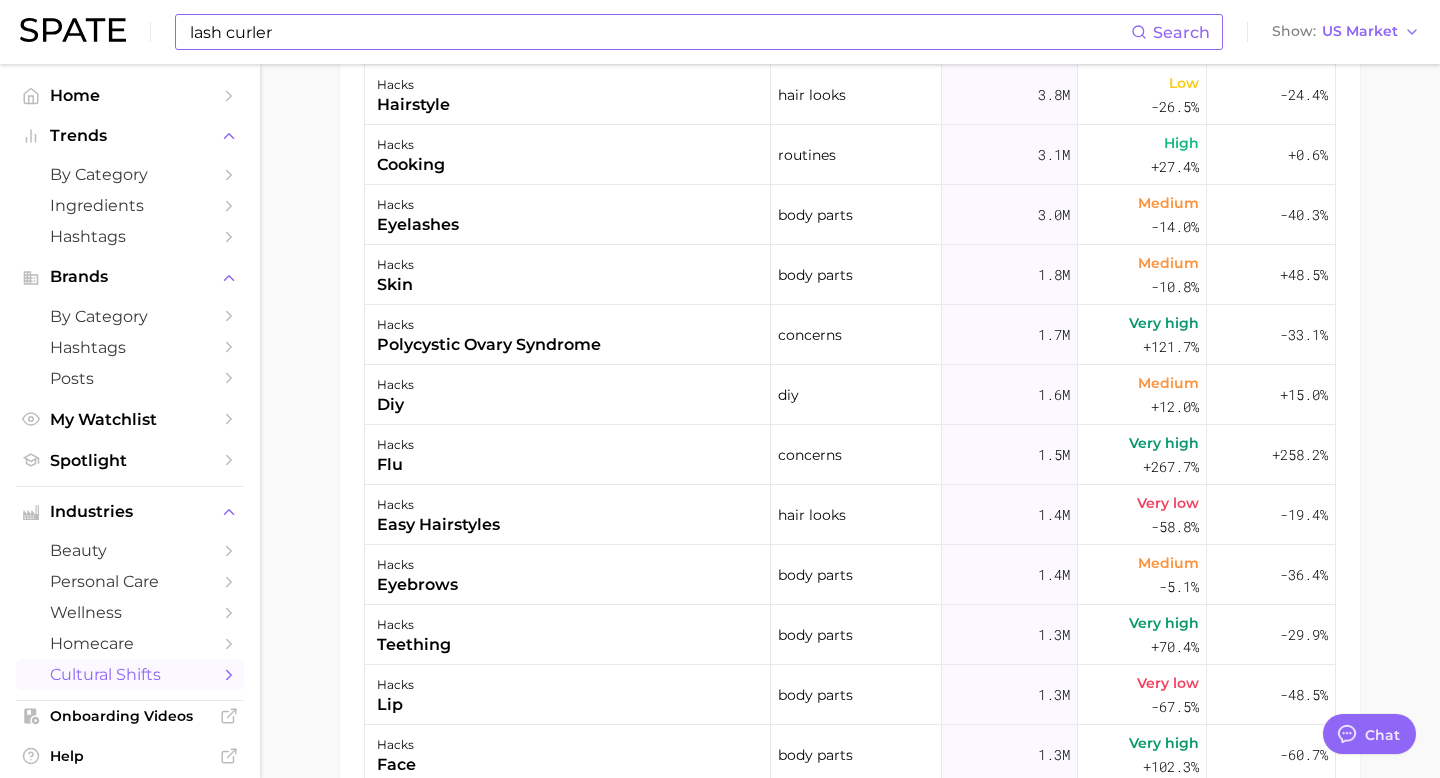 scroll, scrollTop: 1250, scrollLeft: 0, axis: vertical 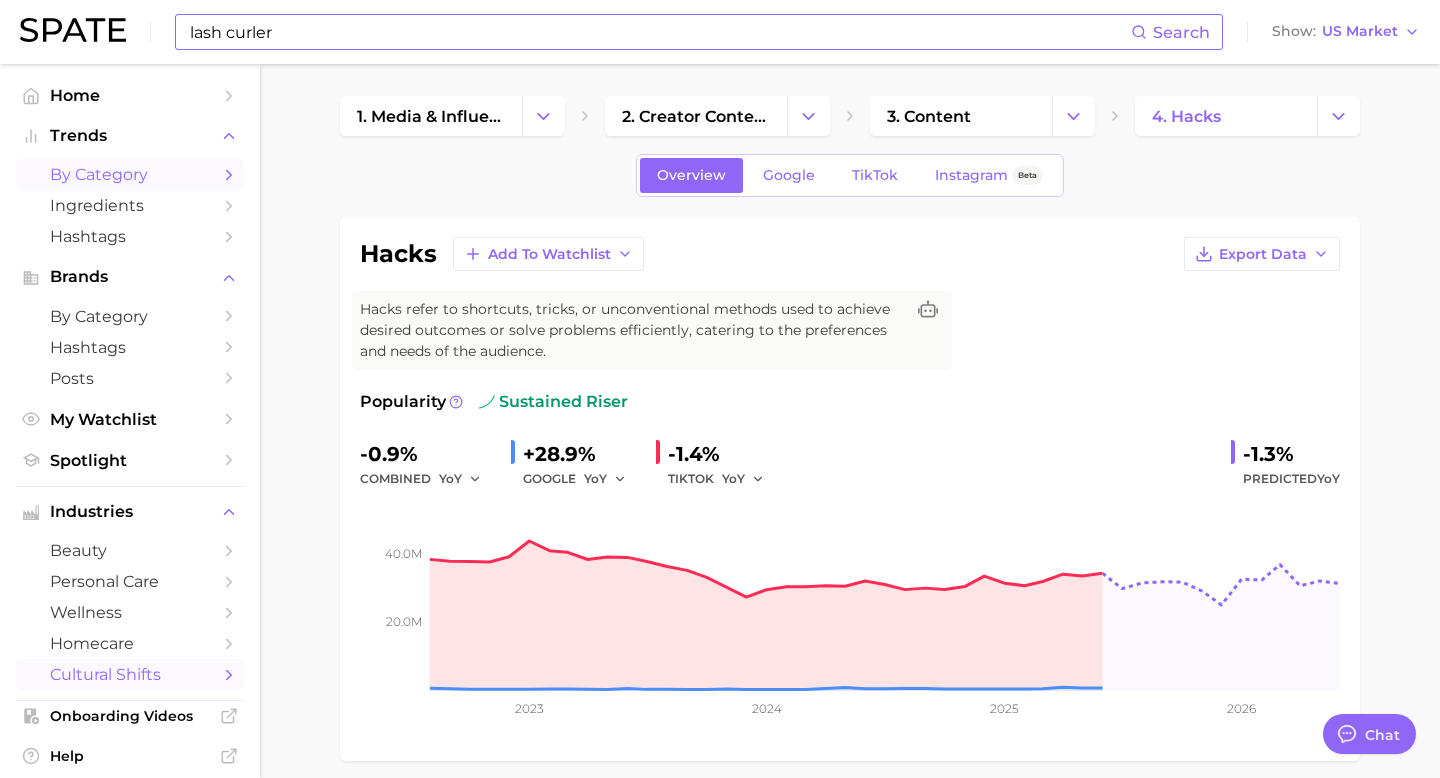click on "by Category" at bounding box center (130, 174) 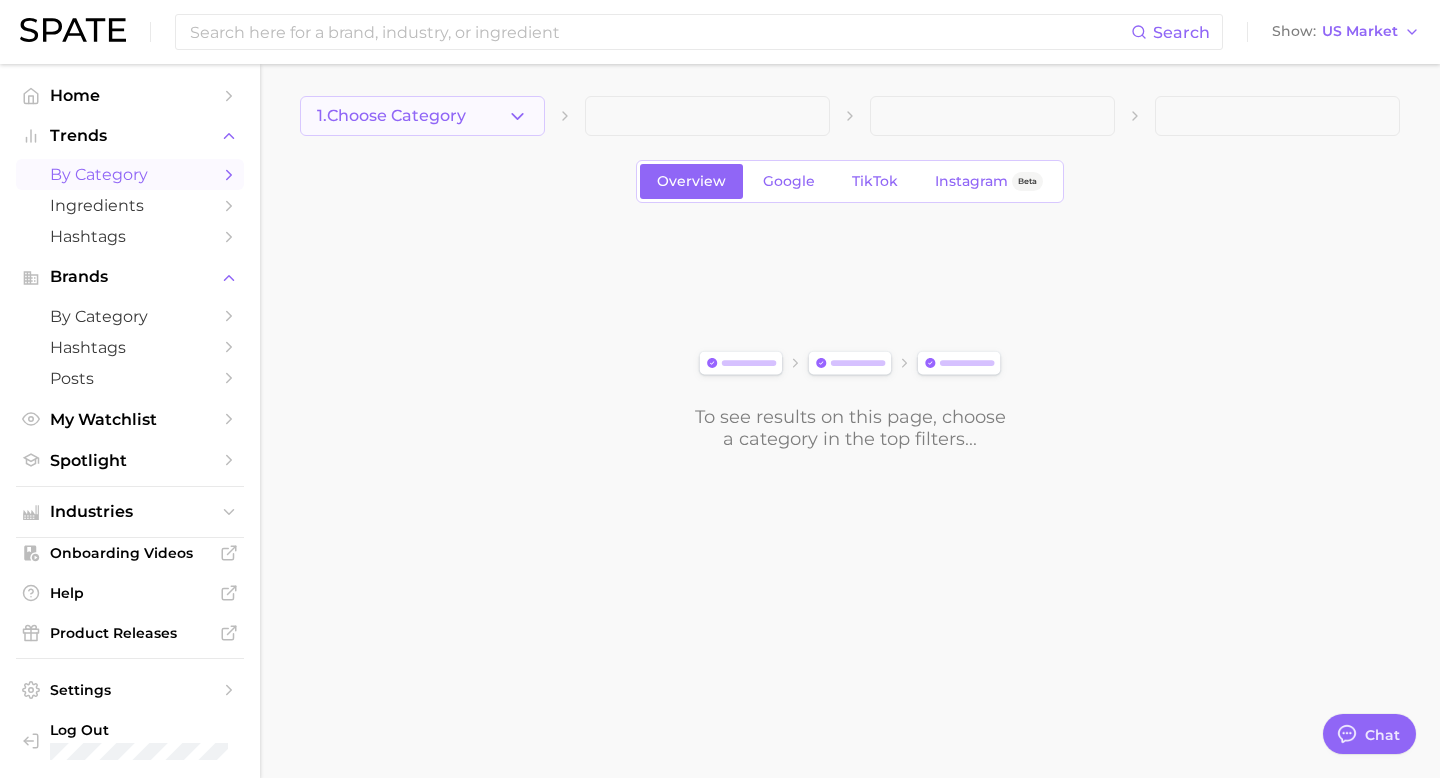 click on "1.  Choose Category" at bounding box center [422, 116] 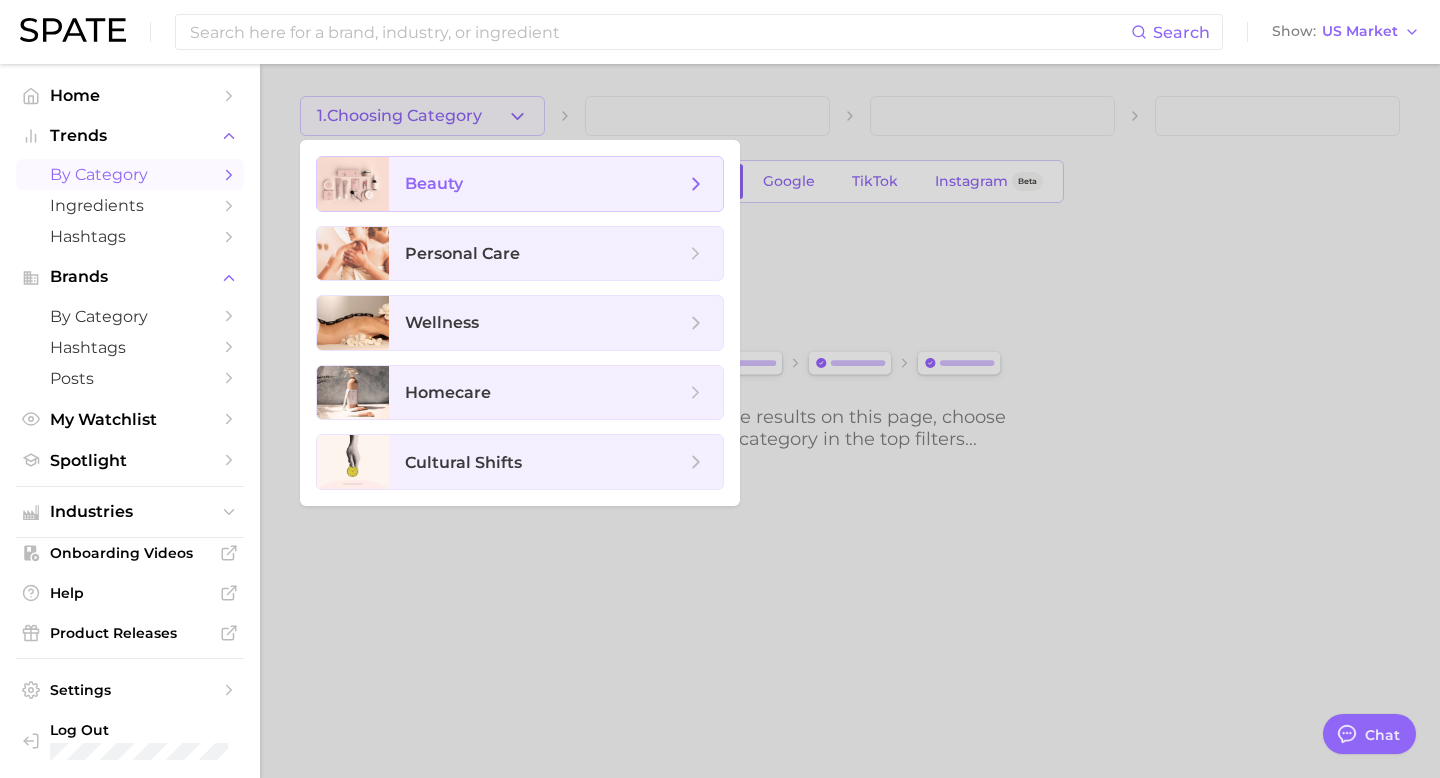 click on "beauty" at bounding box center [545, 184] 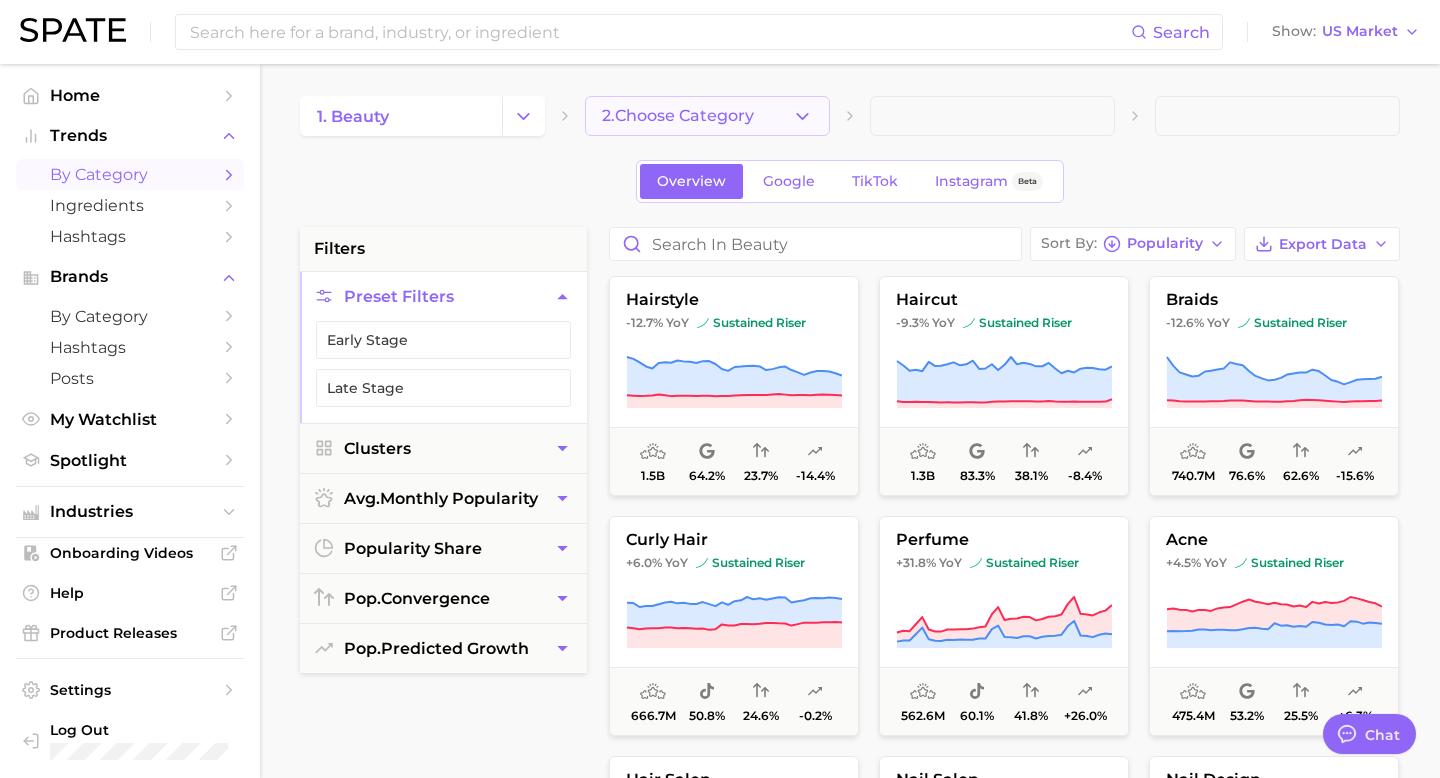 click 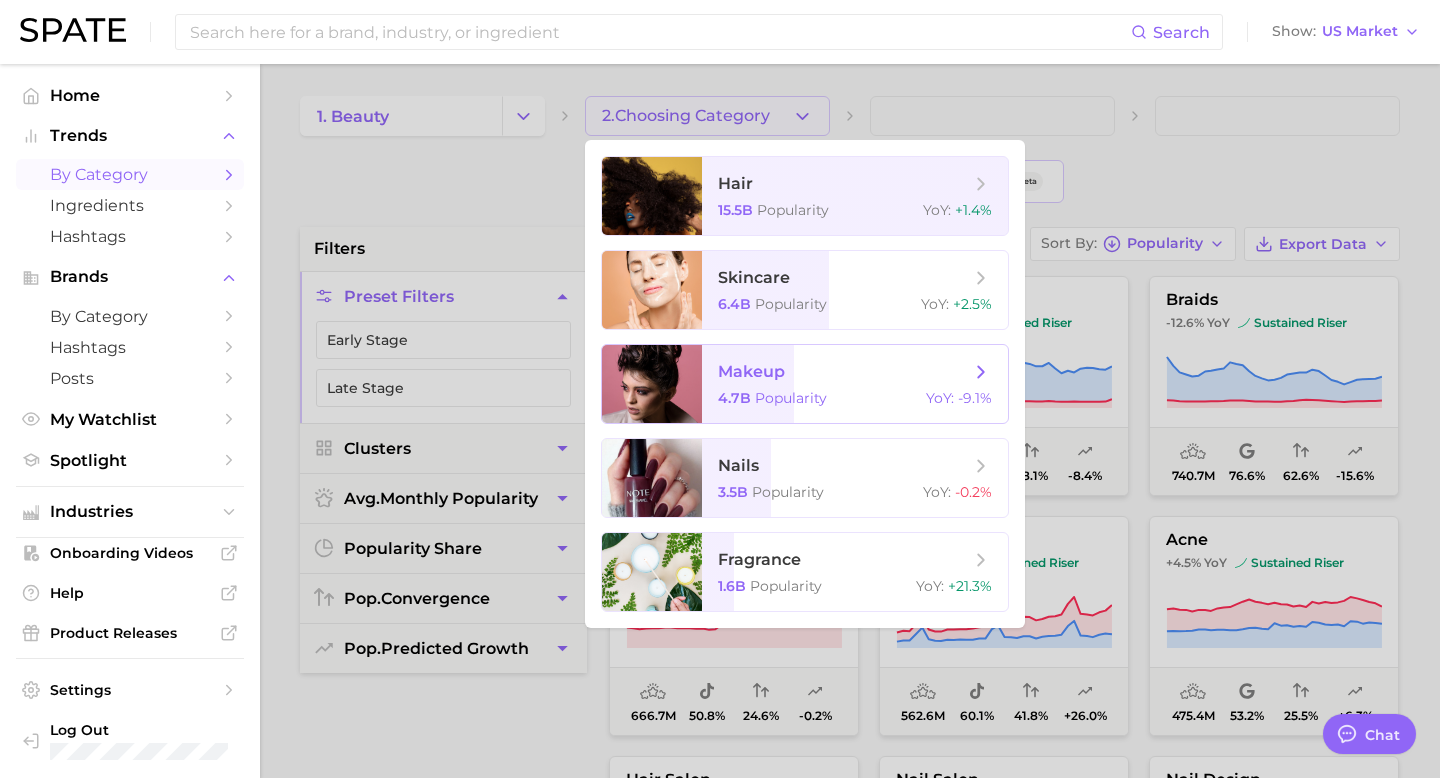 click on "makeup 4.7b   Popularity YoY :   -9.1%" at bounding box center [855, 384] 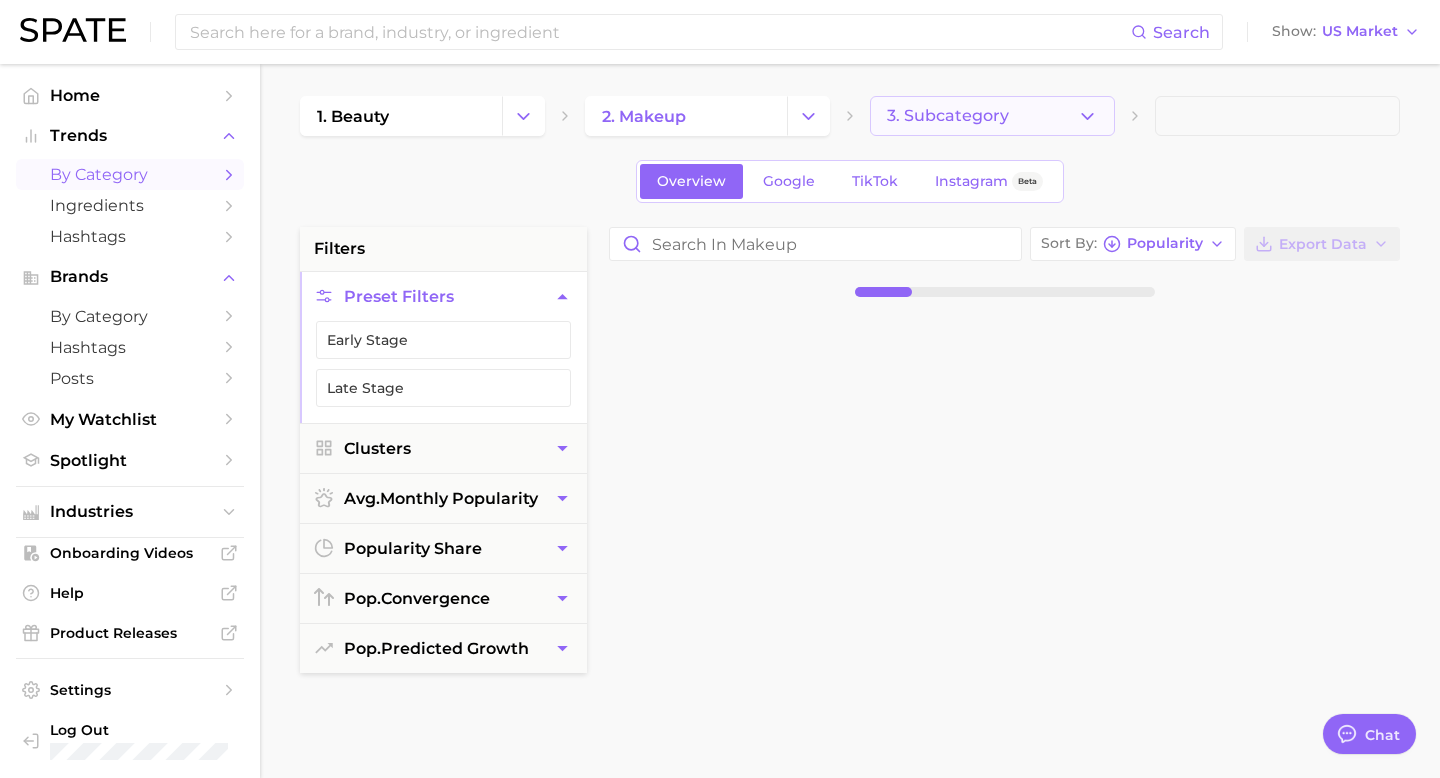 click on "3. Subcategory" at bounding box center [992, 116] 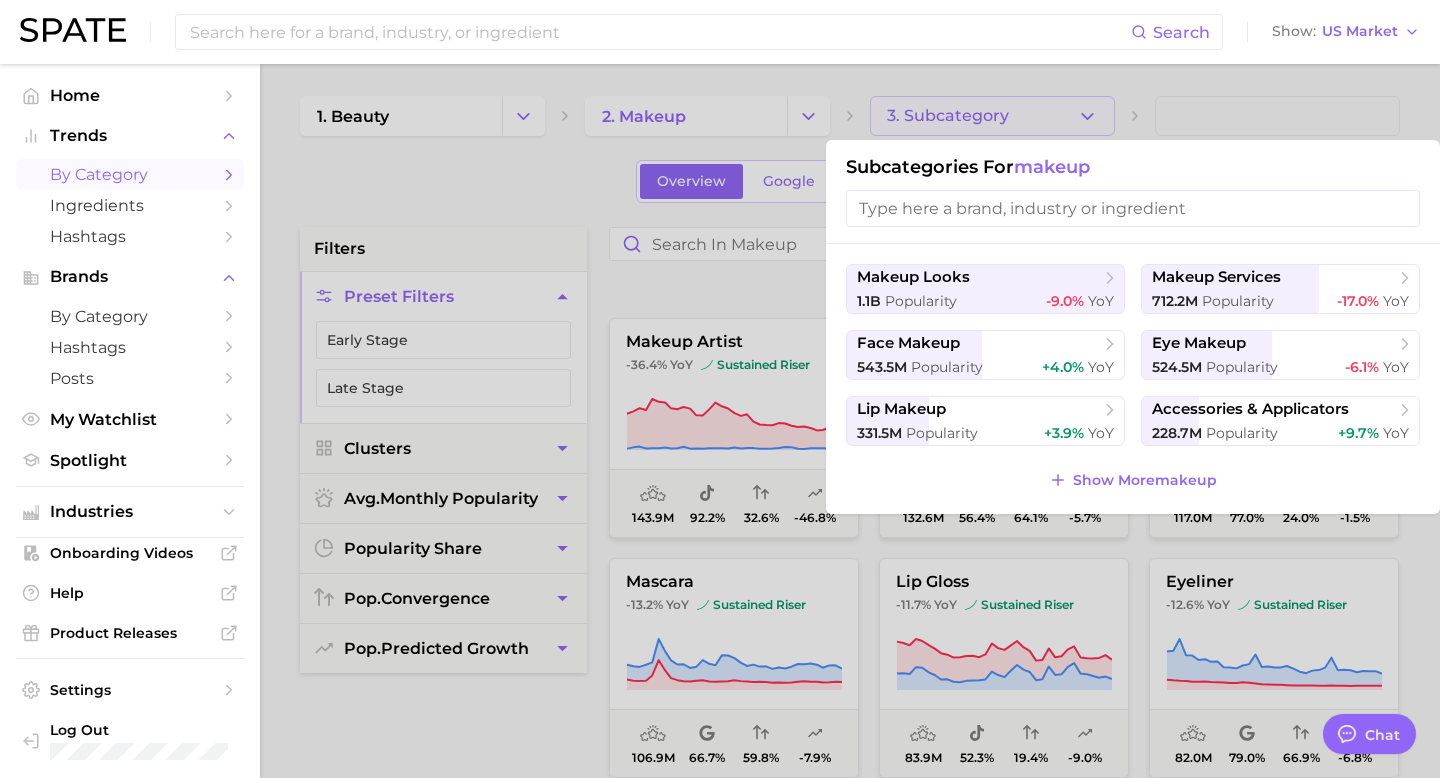 click at bounding box center [1133, 208] 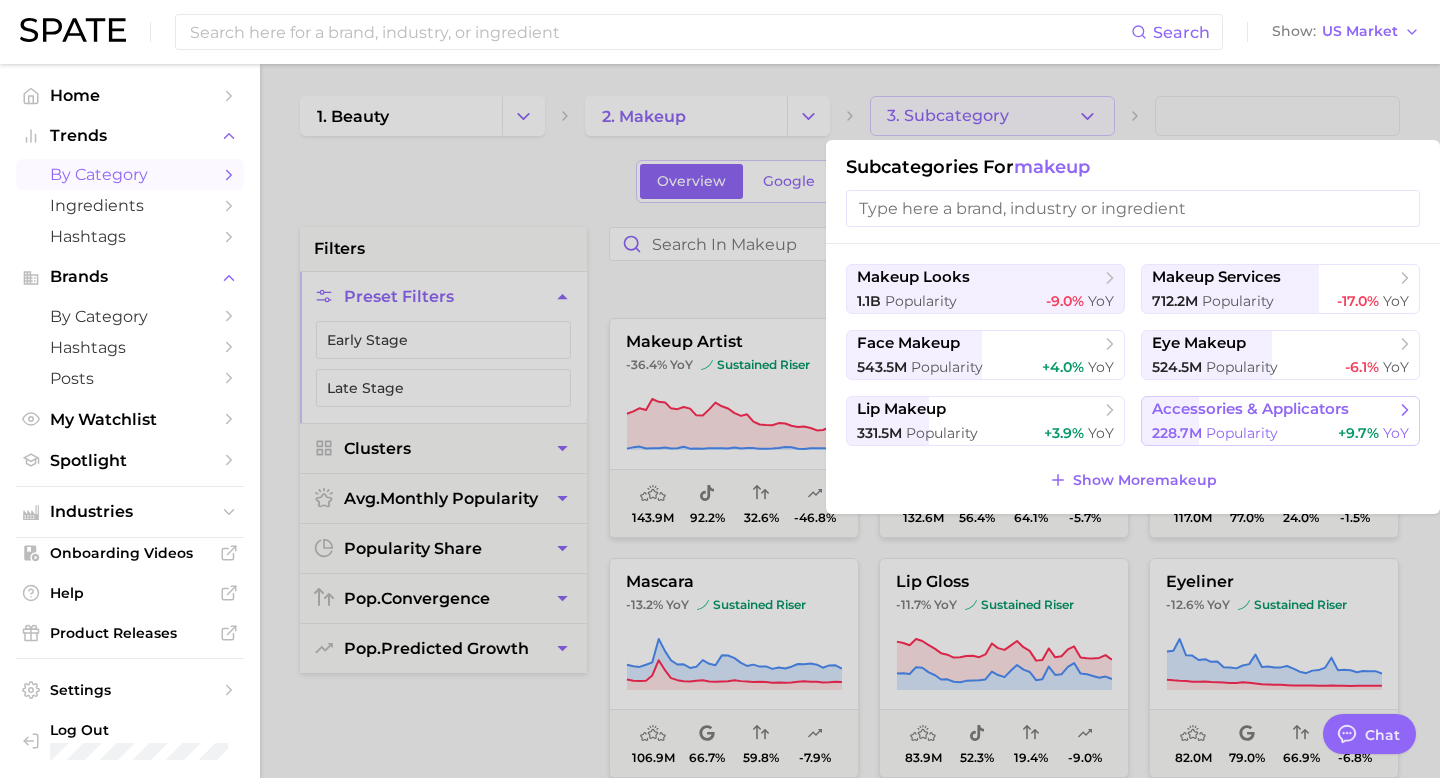 click on "accessories & applicators 228.7m  Popularity +9.7%  YoY" at bounding box center (1280, 421) 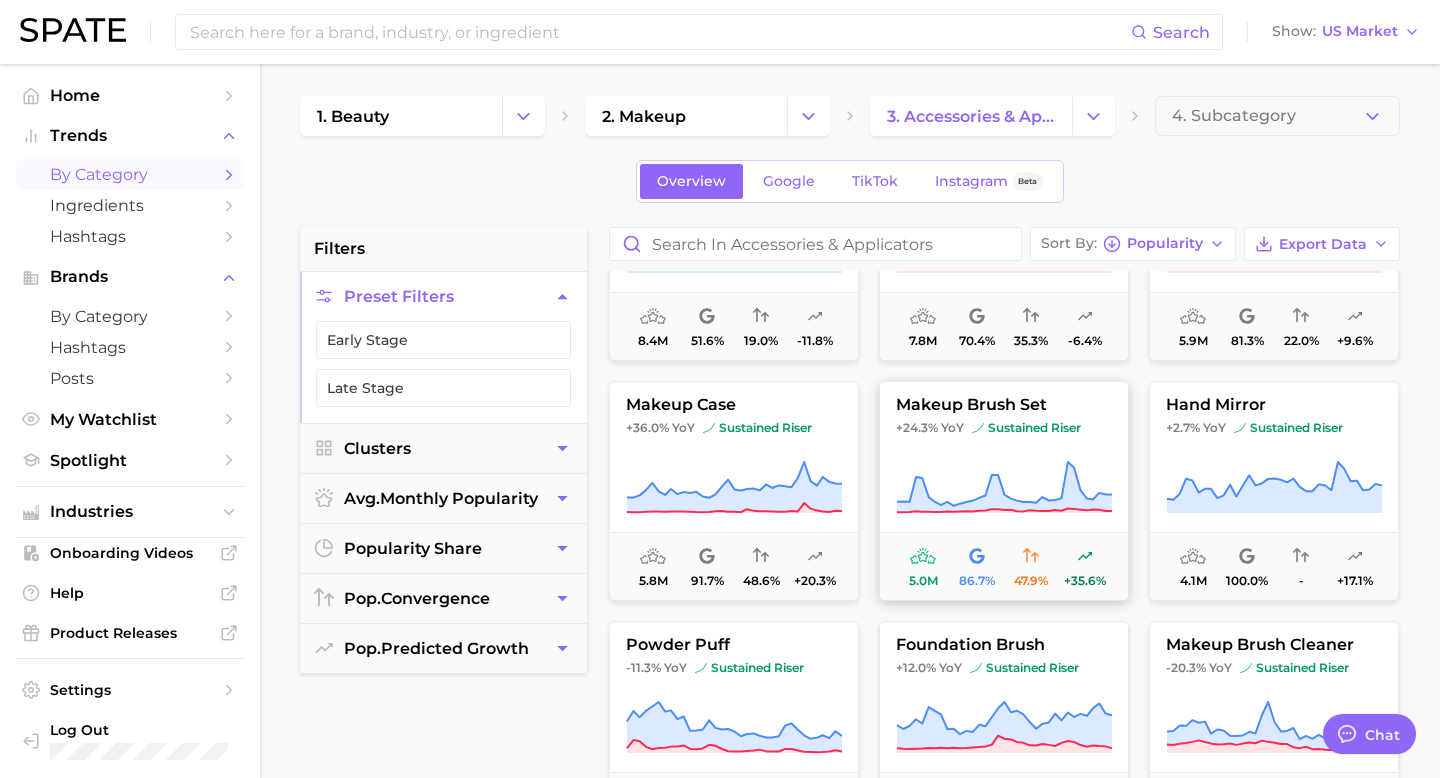 scroll, scrollTop: 0, scrollLeft: 0, axis: both 